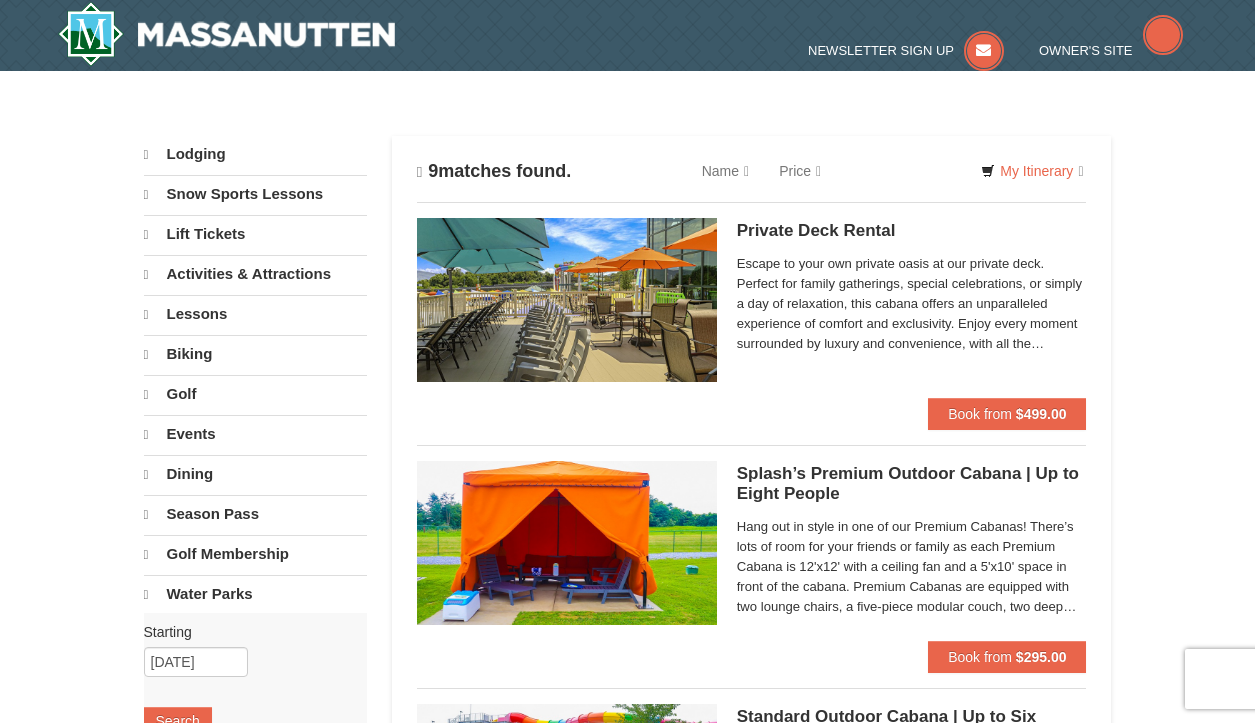 scroll, scrollTop: 0, scrollLeft: 0, axis: both 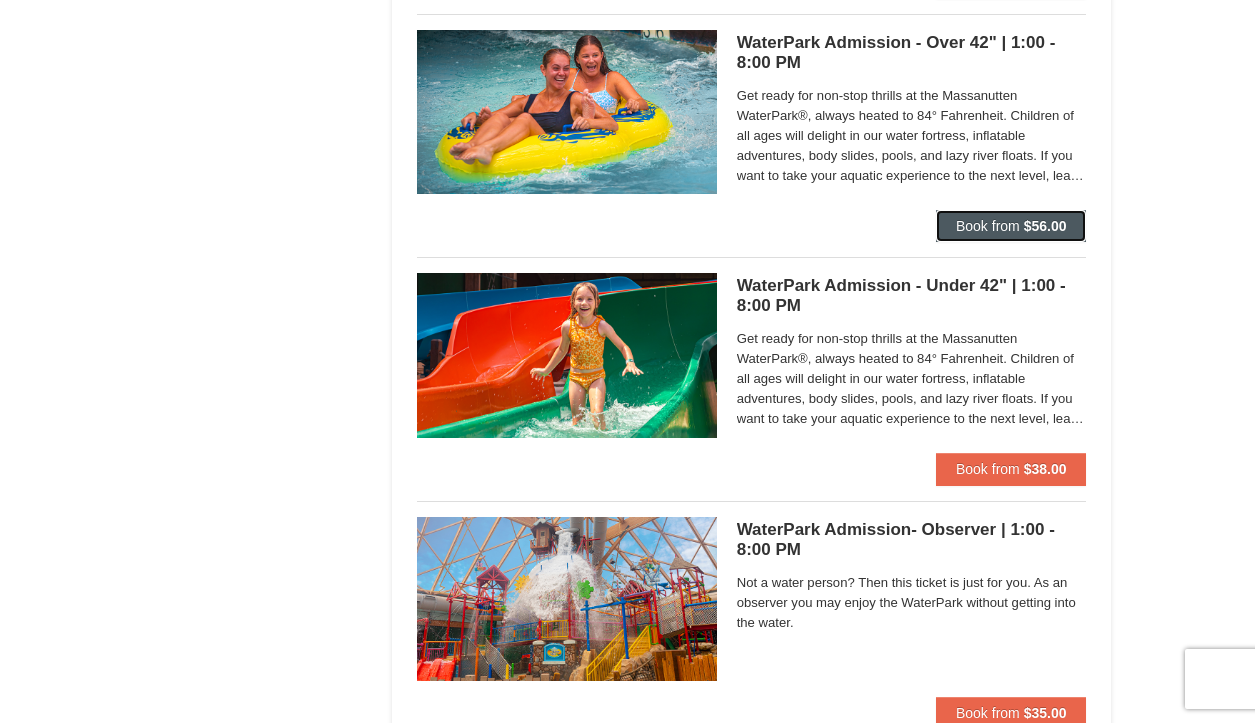 click on "Book from" at bounding box center [988, 226] 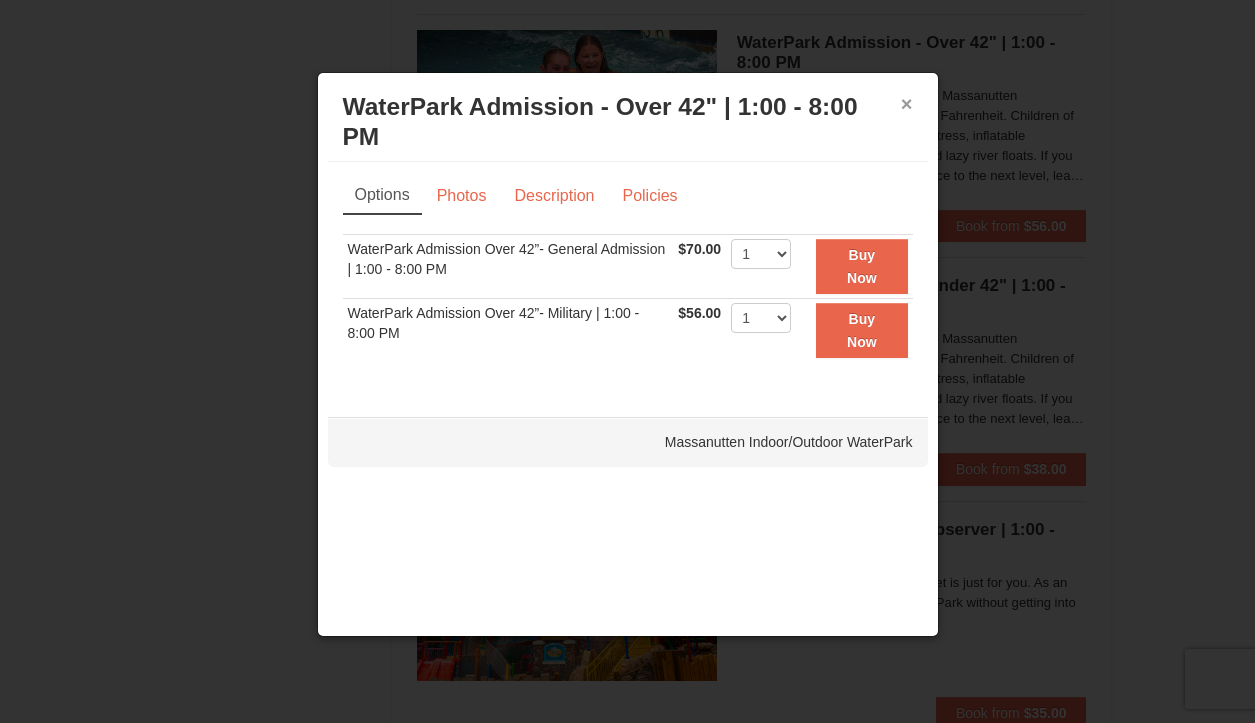 click on "×" at bounding box center (907, 104) 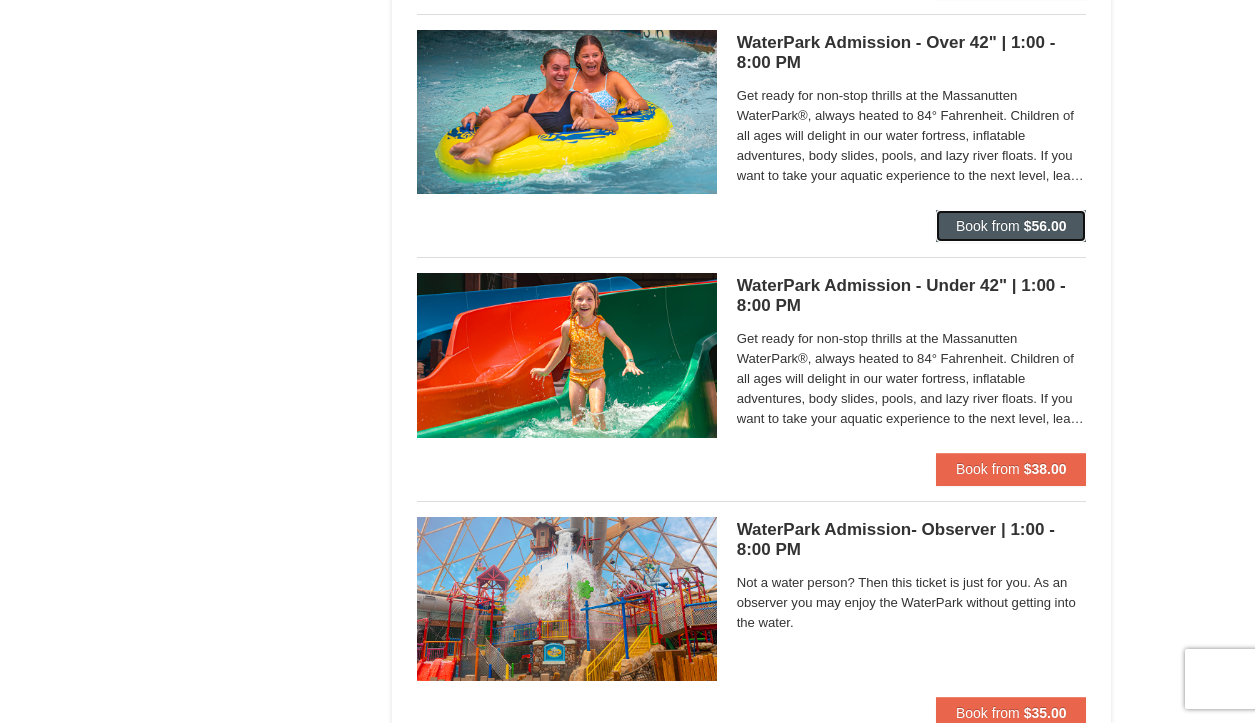 click on "Book from" at bounding box center (988, 226) 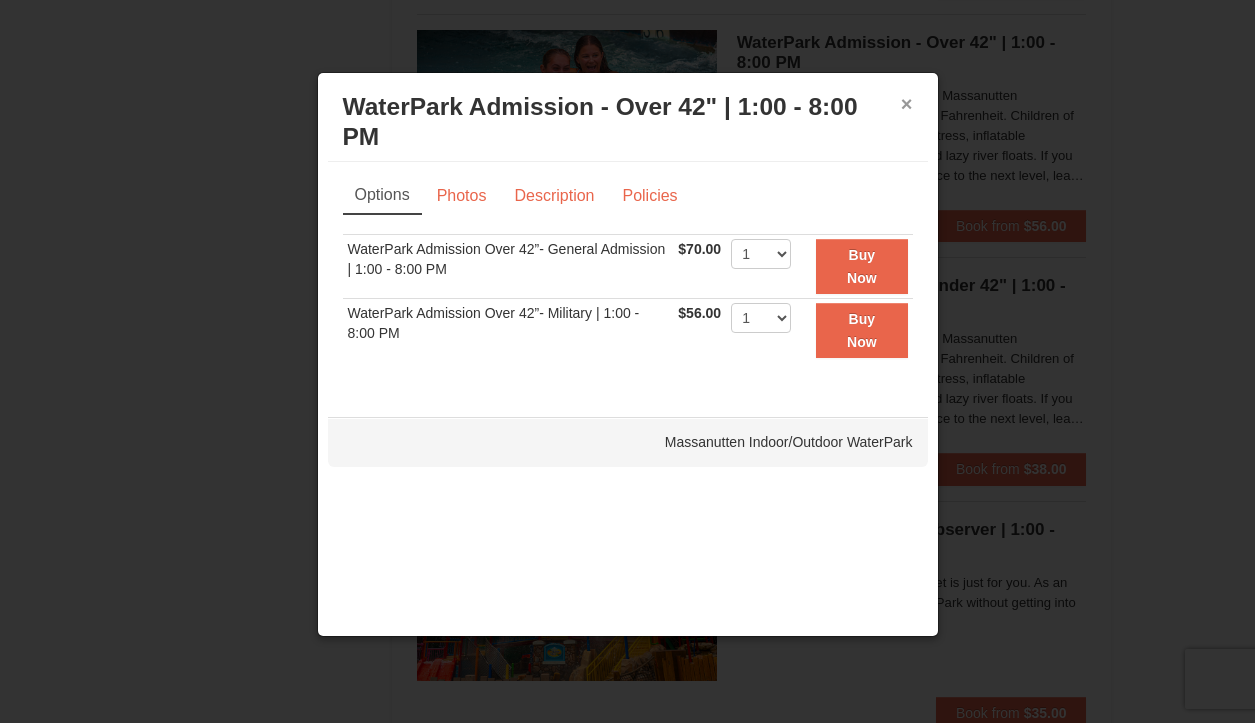 click on "×" at bounding box center [907, 104] 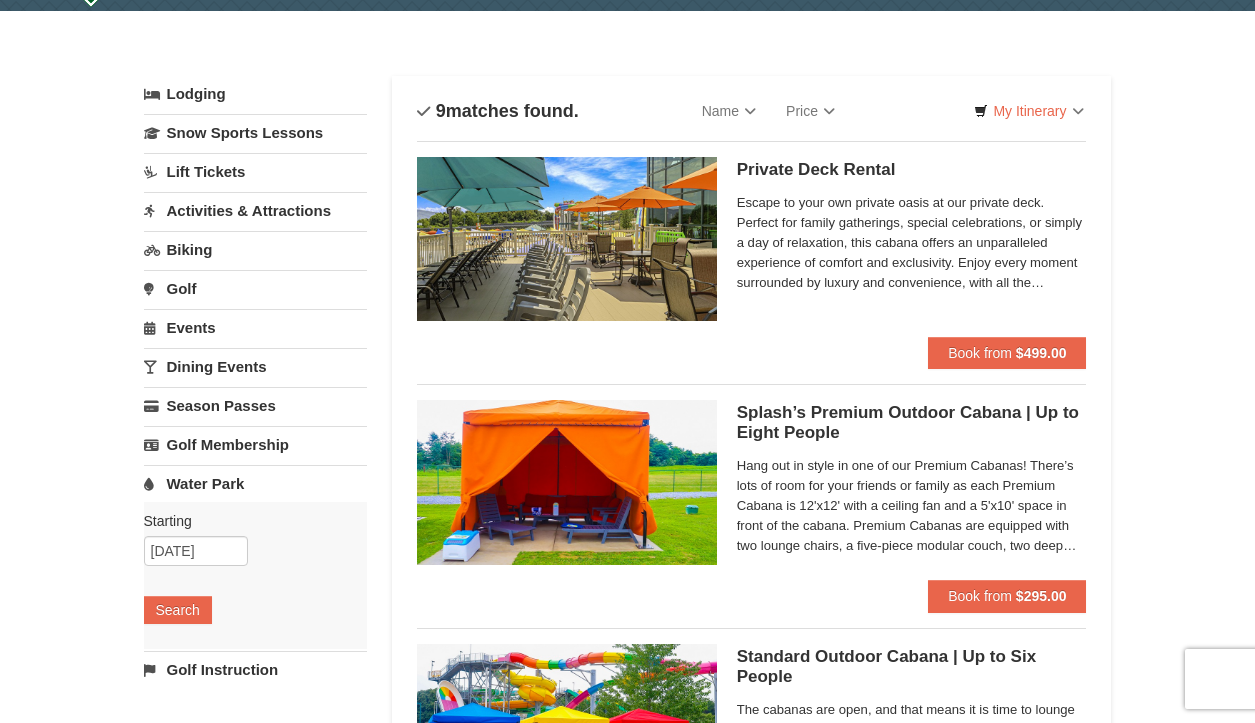 scroll, scrollTop: 56, scrollLeft: 0, axis: vertical 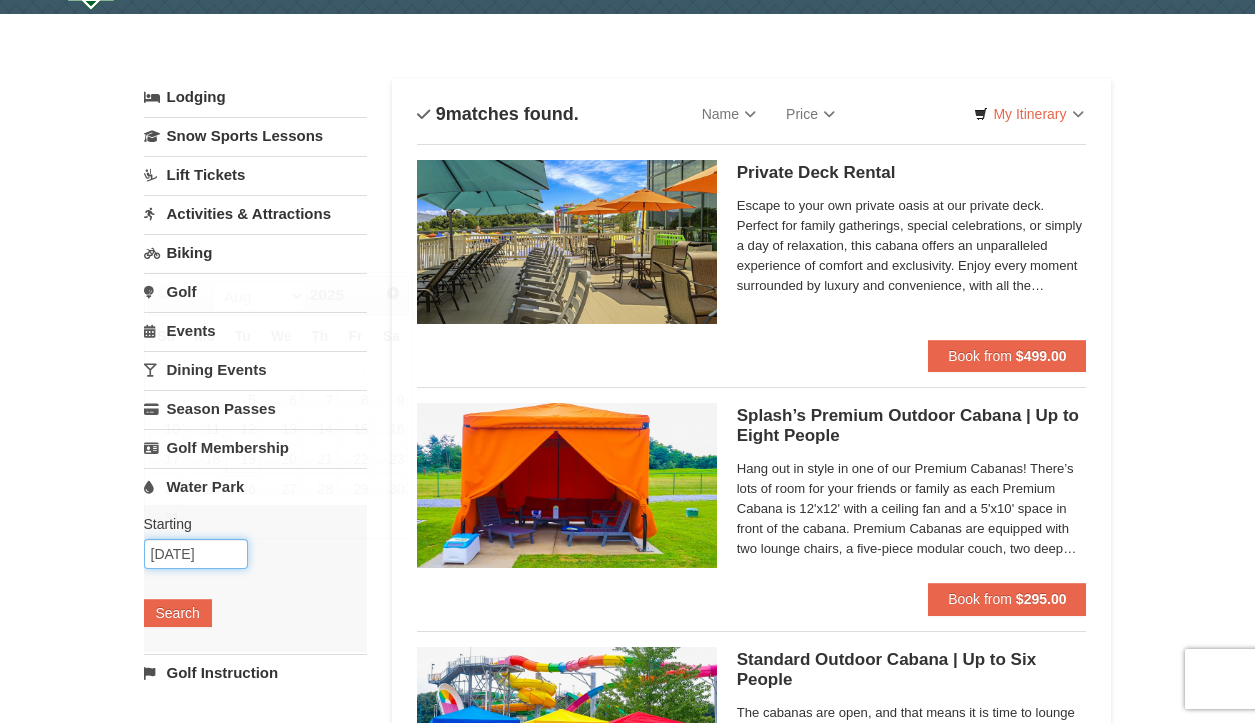 click on "08/19/2025" at bounding box center (196, 554) 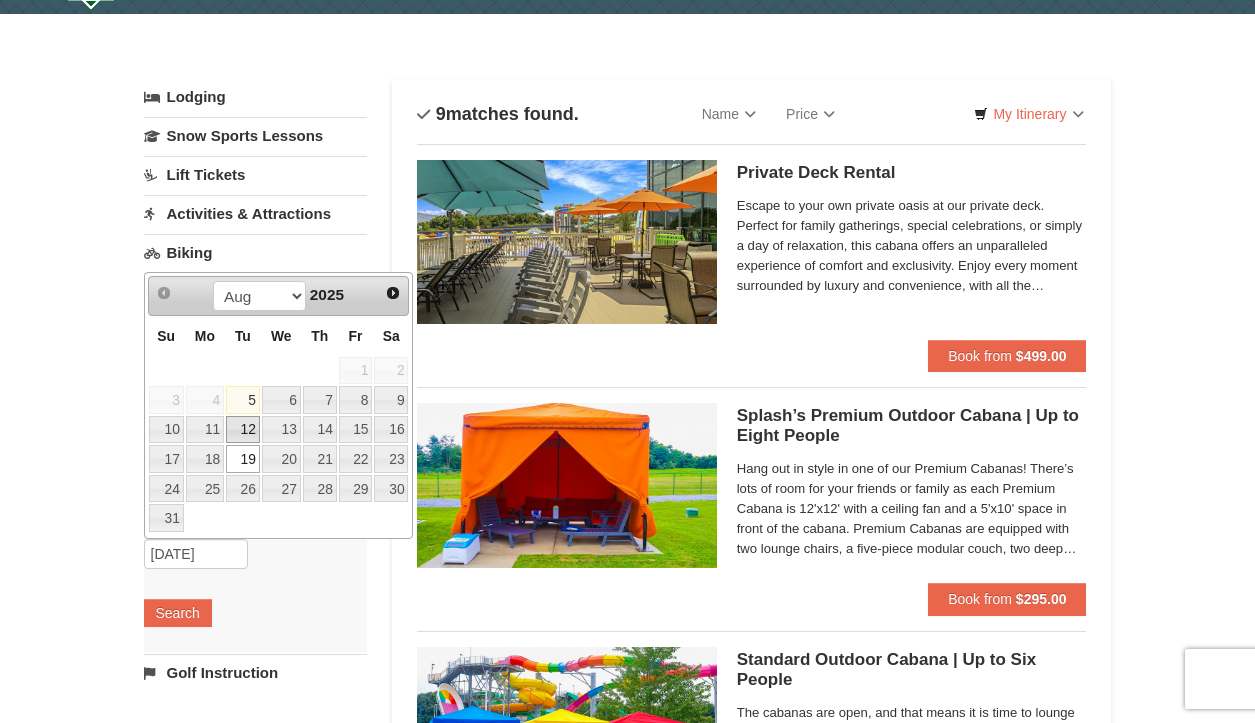 click on "12" at bounding box center (243, 430) 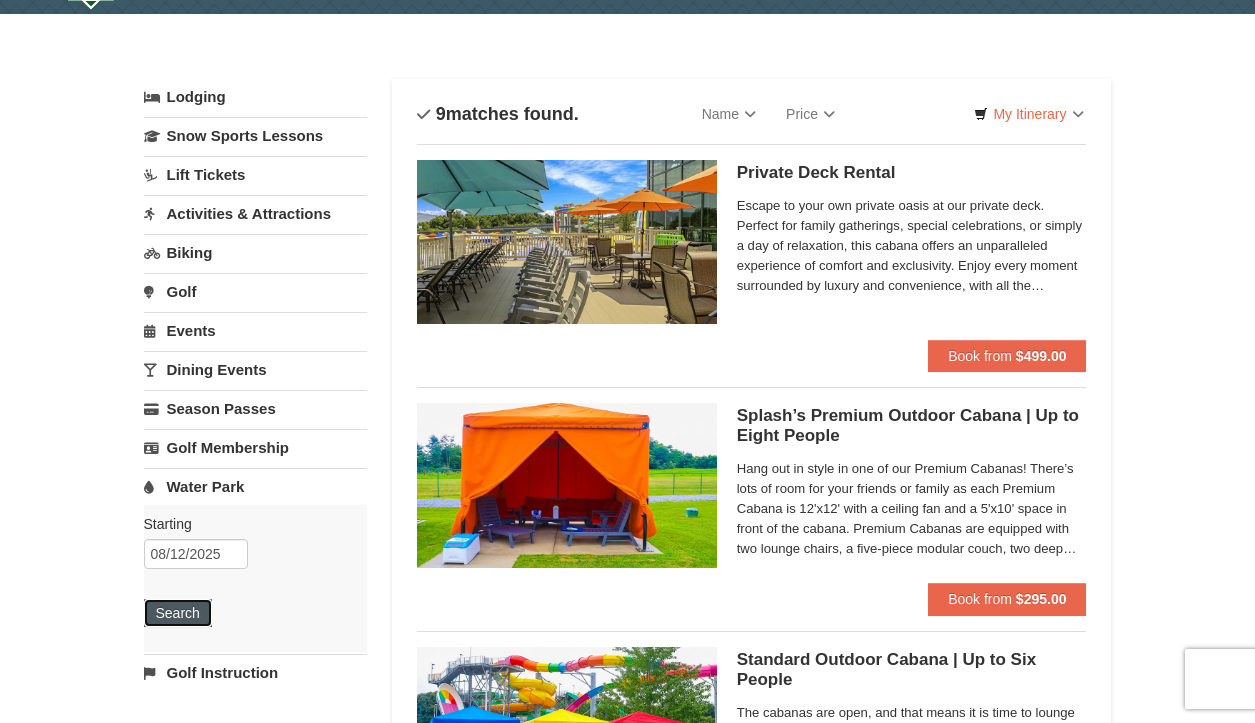 click on "Search" at bounding box center (178, 613) 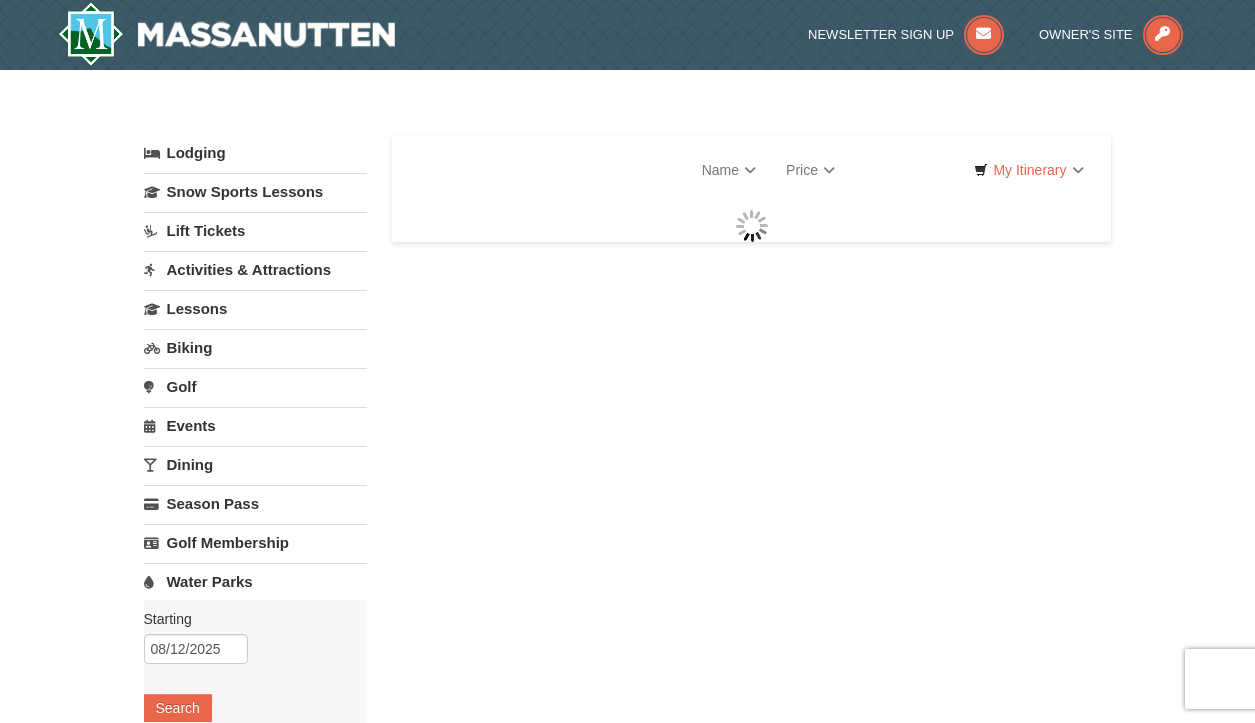 scroll, scrollTop: 0, scrollLeft: 0, axis: both 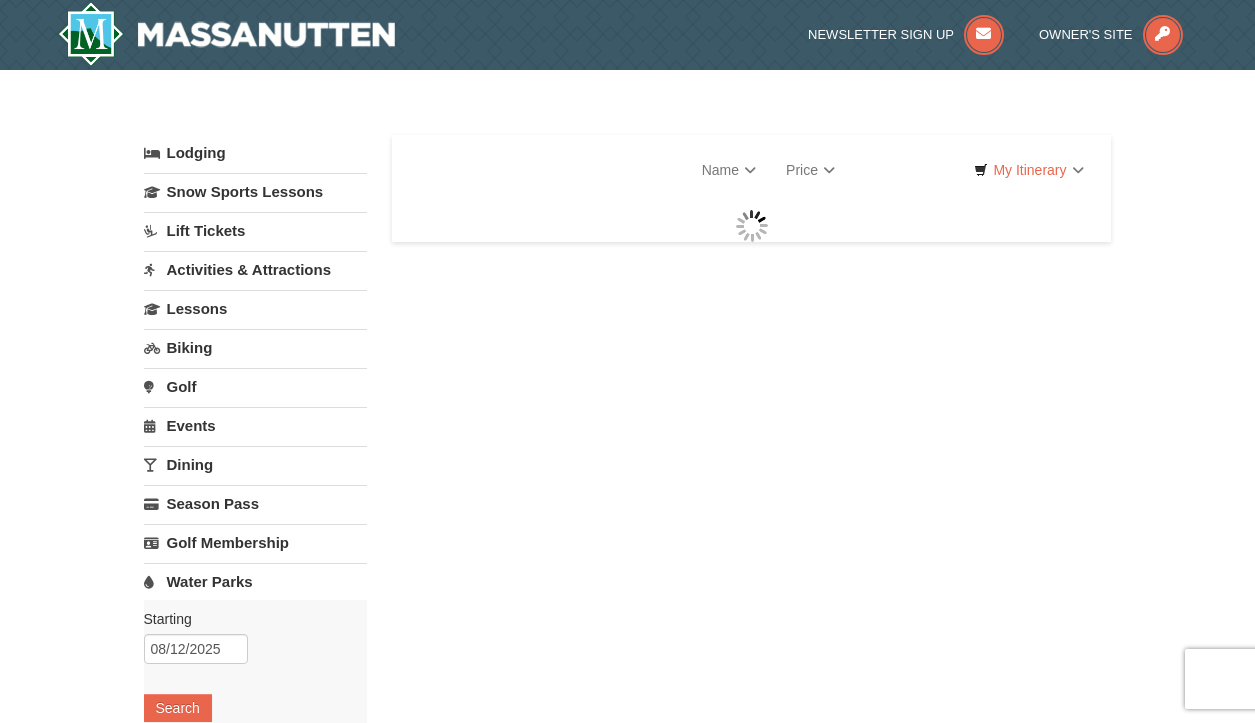 select on "8" 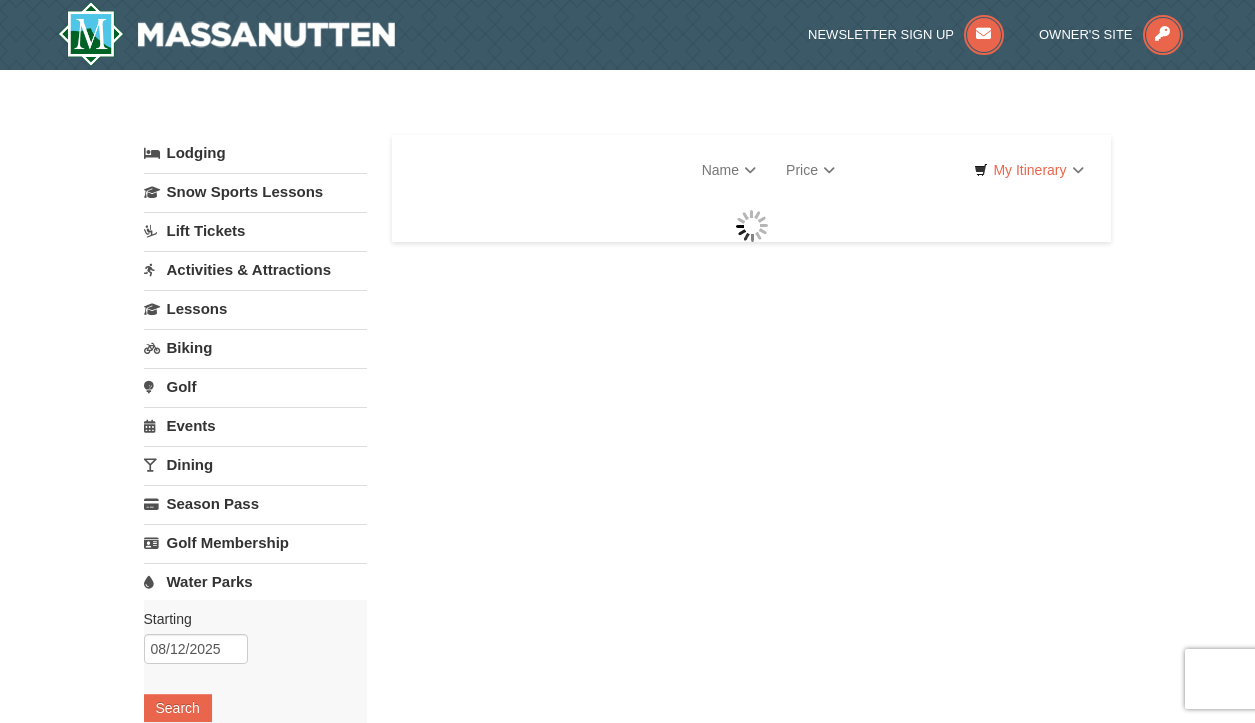 select on "8" 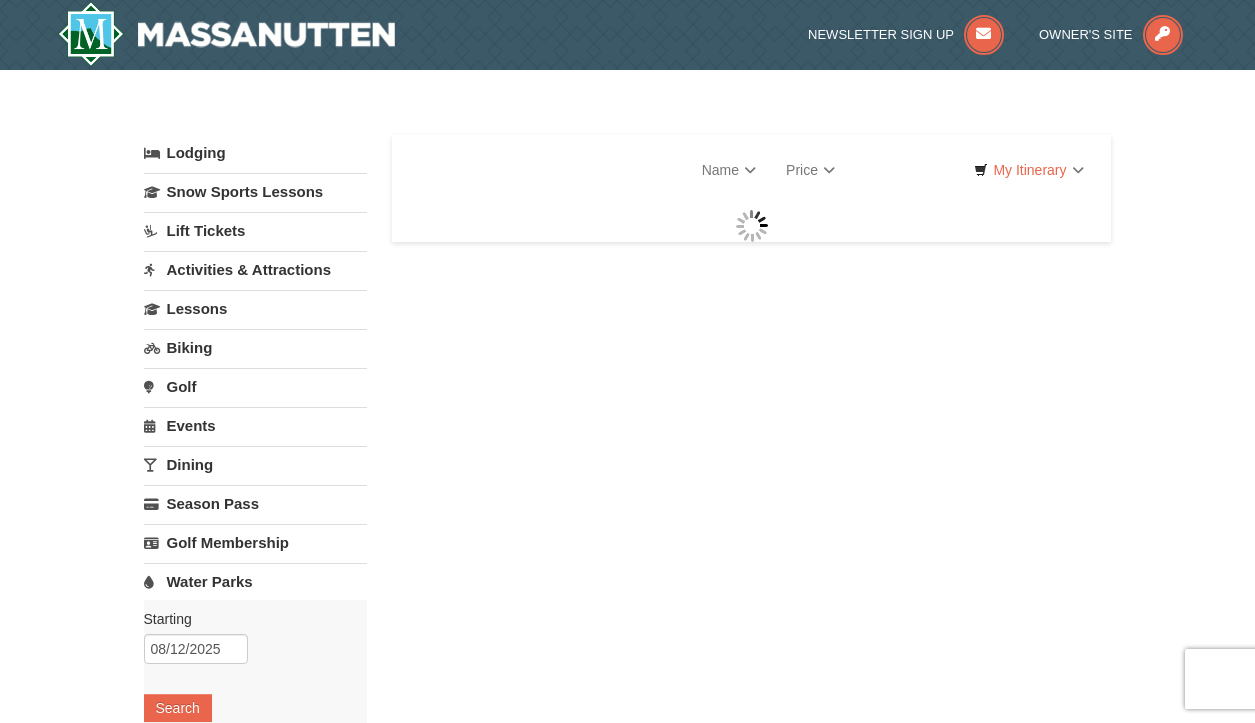 scroll, scrollTop: 0, scrollLeft: 0, axis: both 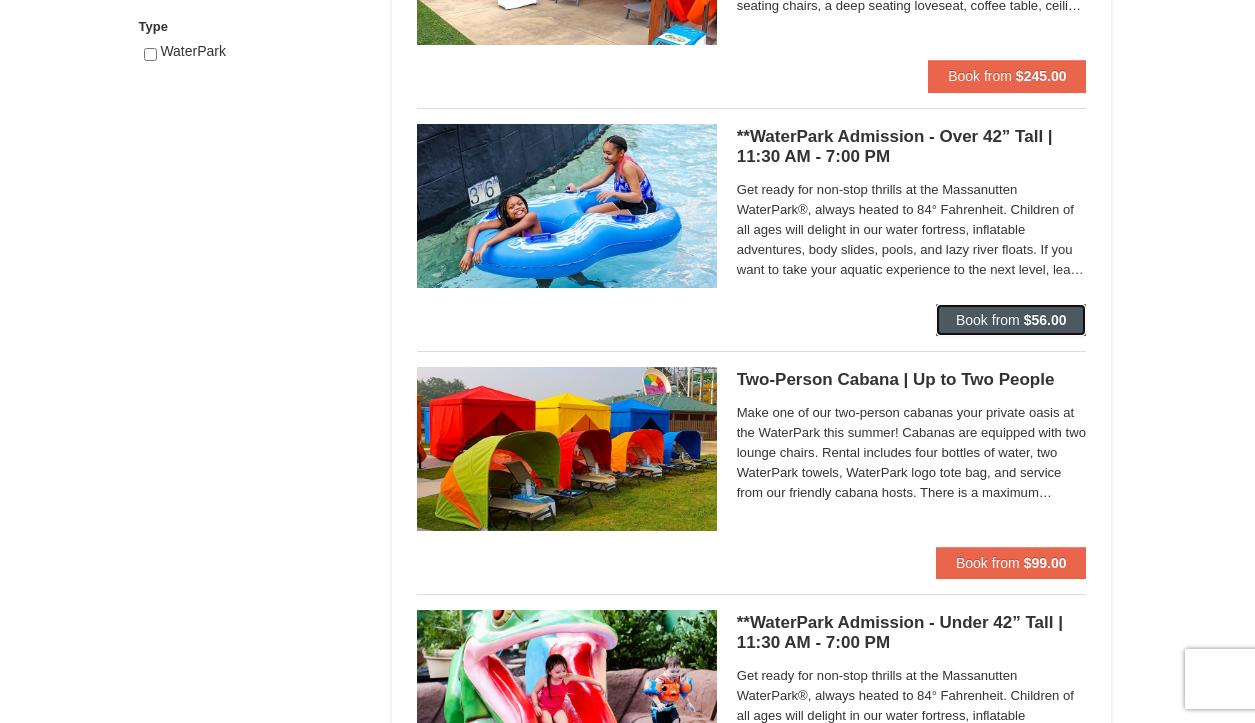 click on "Book from" at bounding box center (988, 320) 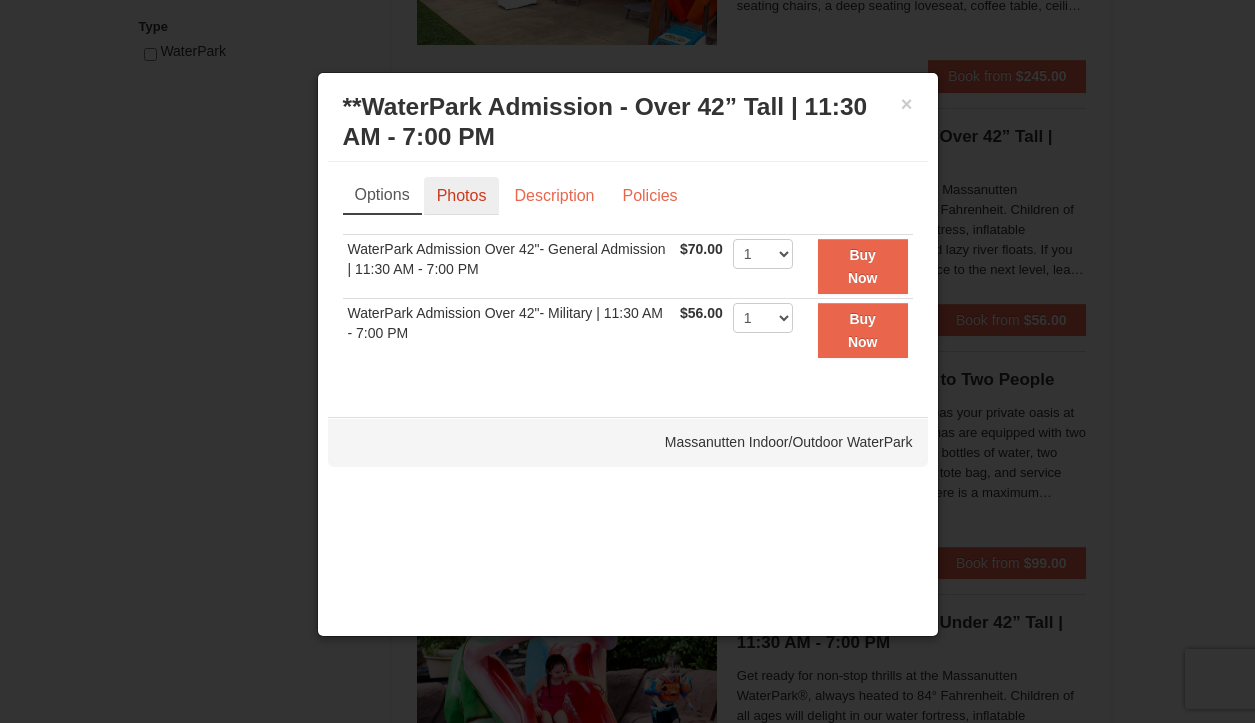 click on "Photos" at bounding box center (462, 196) 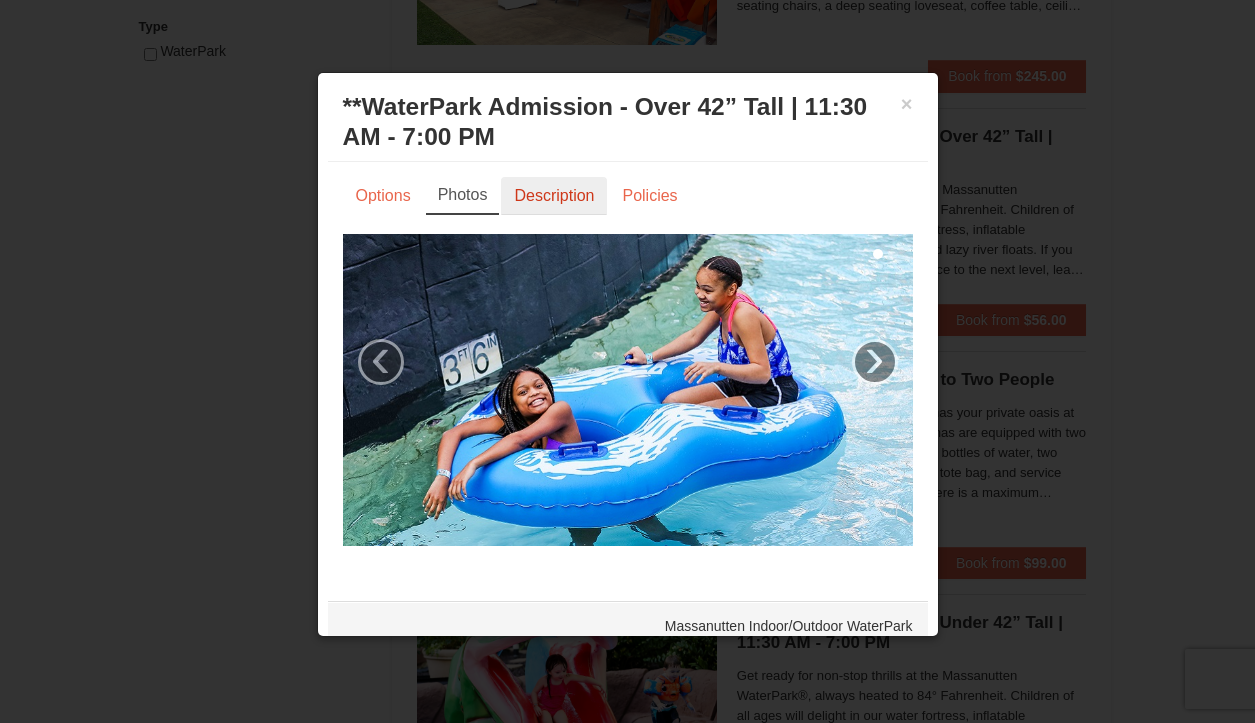 click on "Description" at bounding box center [554, 196] 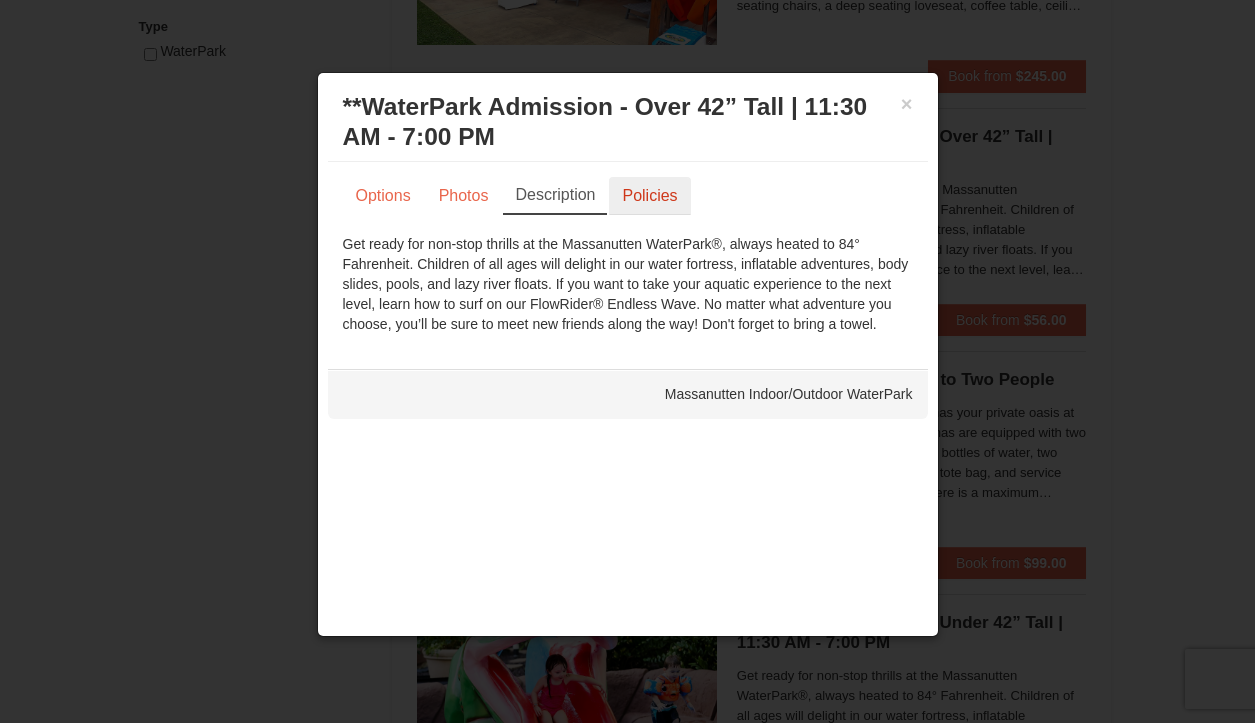 click on "Policies" at bounding box center (649, 196) 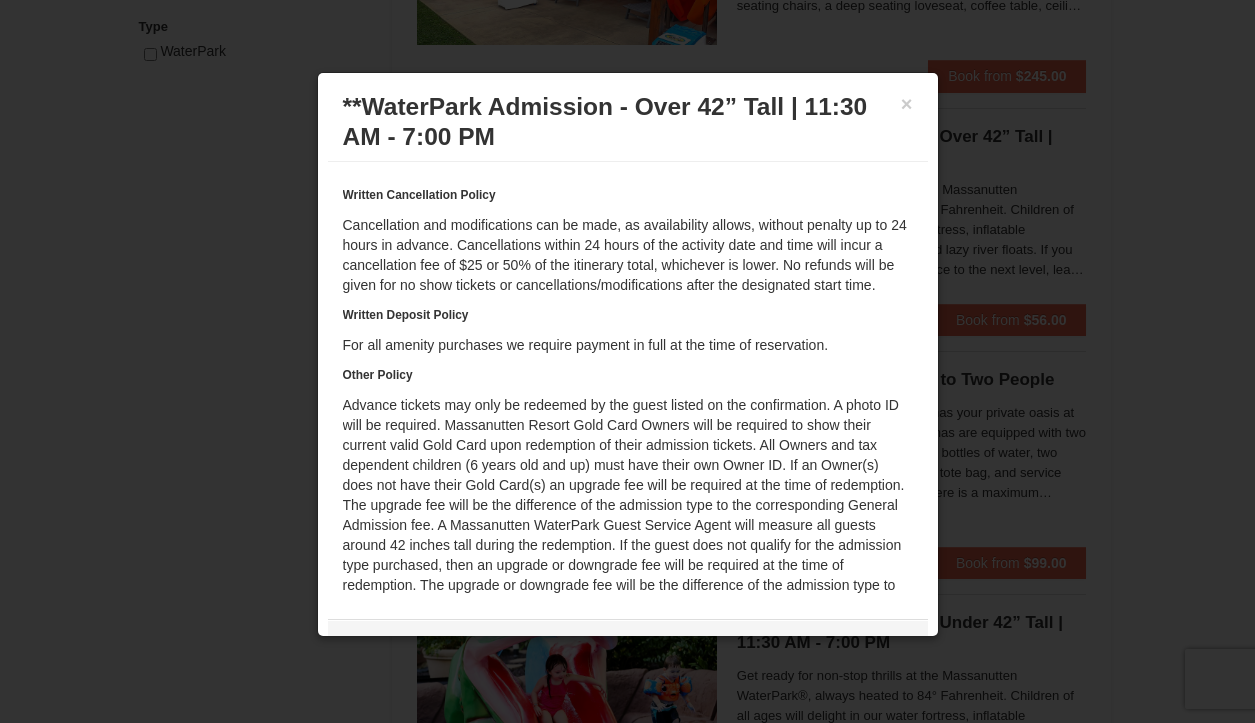 scroll, scrollTop: 0, scrollLeft: 0, axis: both 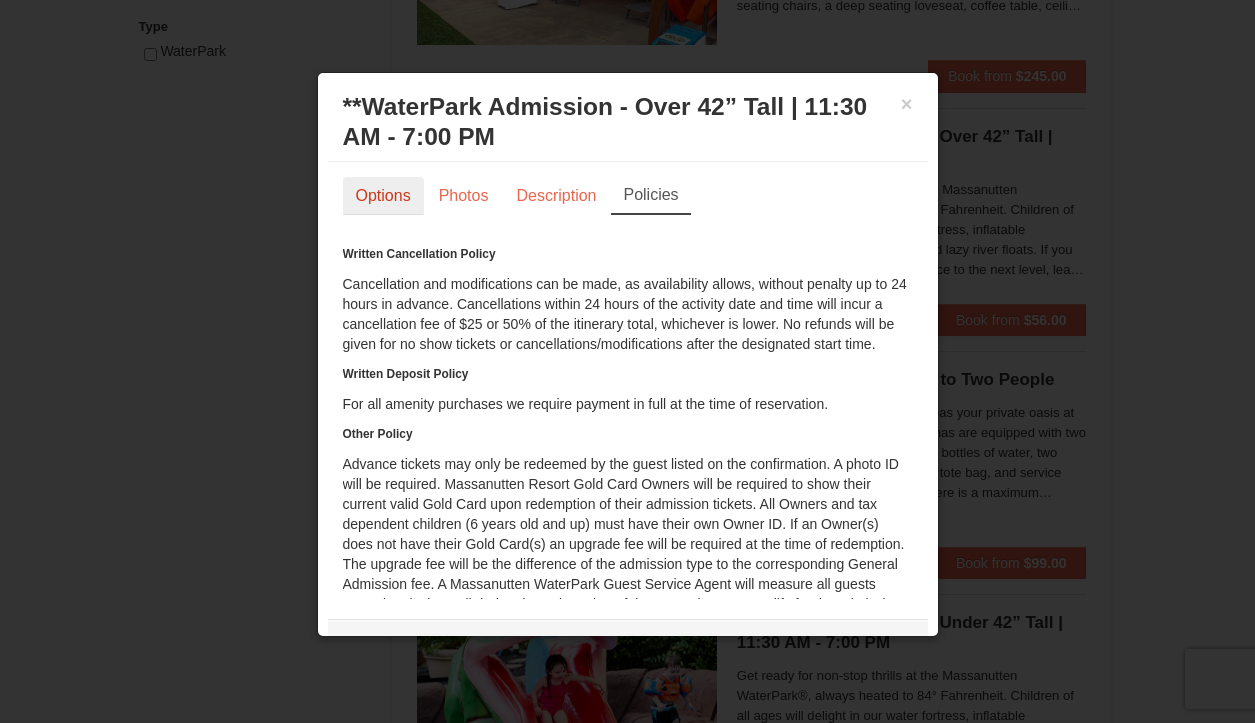 click on "Options" at bounding box center (383, 196) 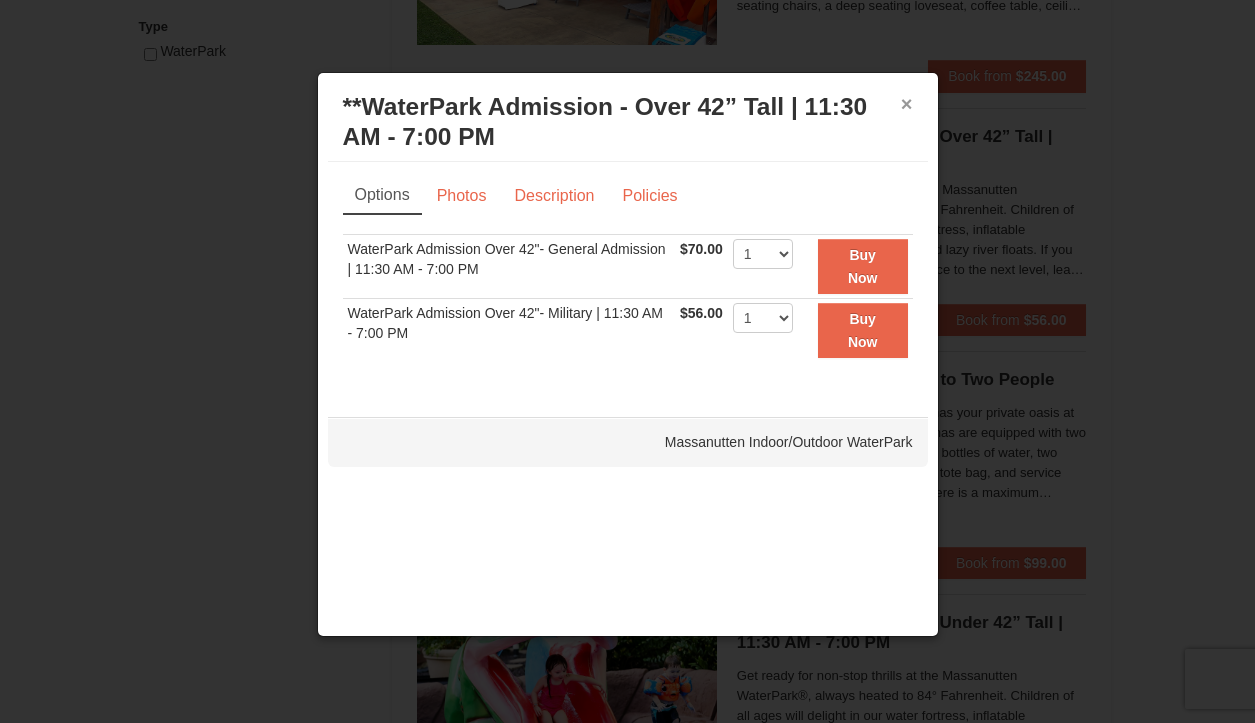 click on "×" at bounding box center (907, 104) 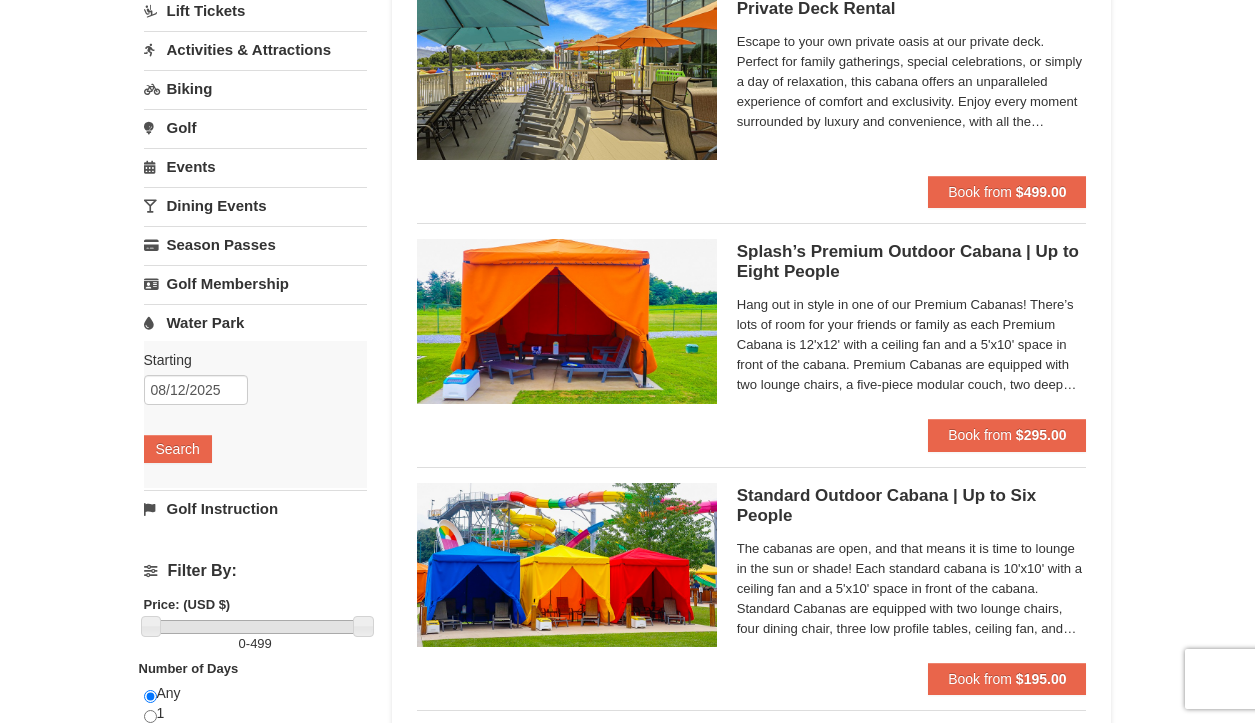 scroll, scrollTop: 235, scrollLeft: 0, axis: vertical 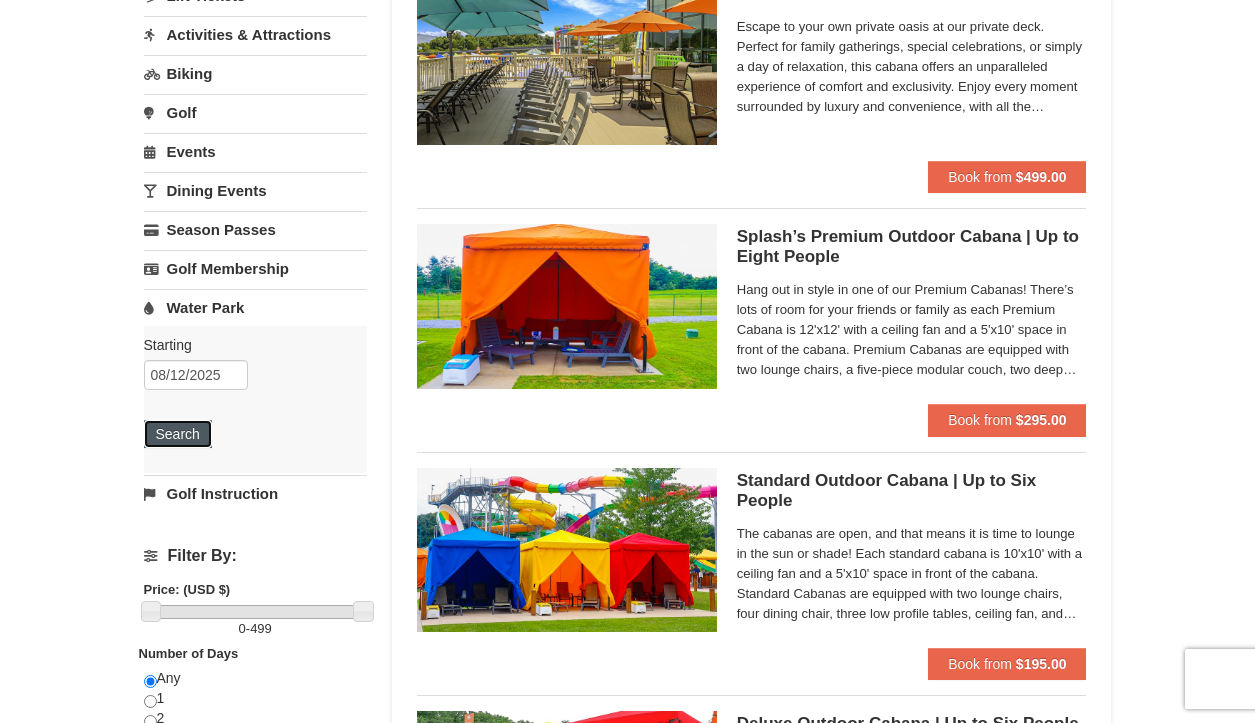 click on "Search" at bounding box center (178, 434) 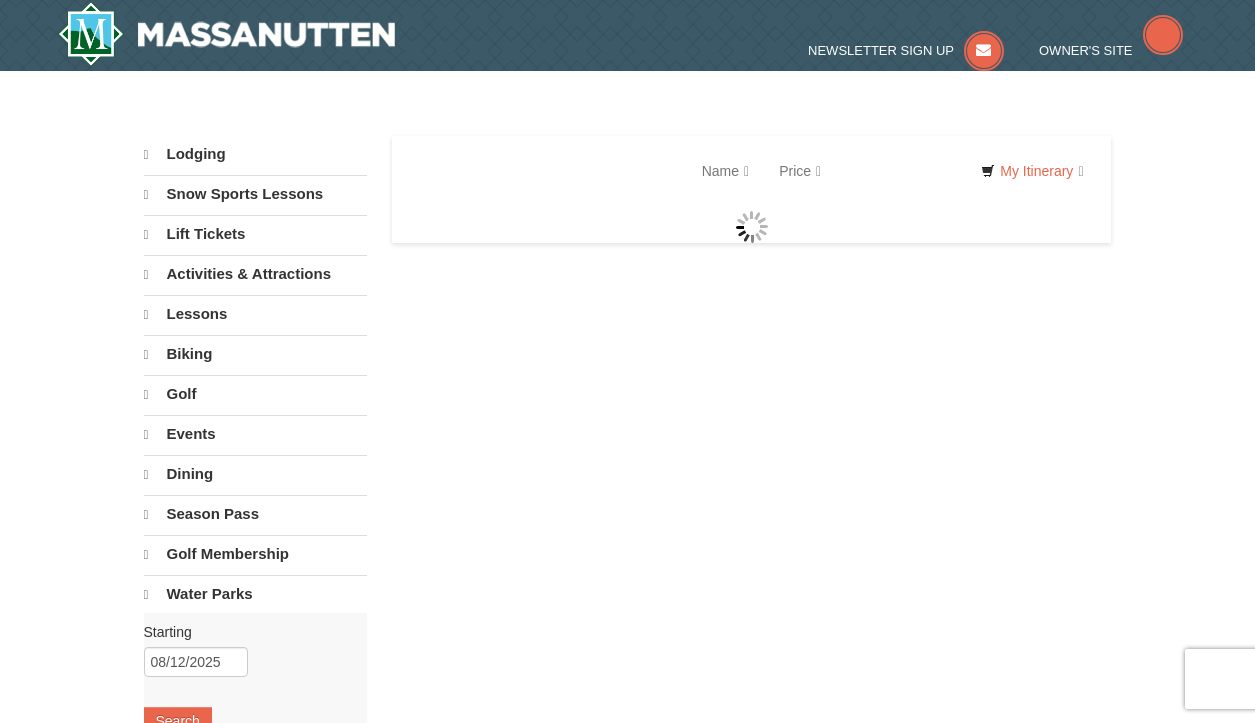 scroll, scrollTop: 0, scrollLeft: 0, axis: both 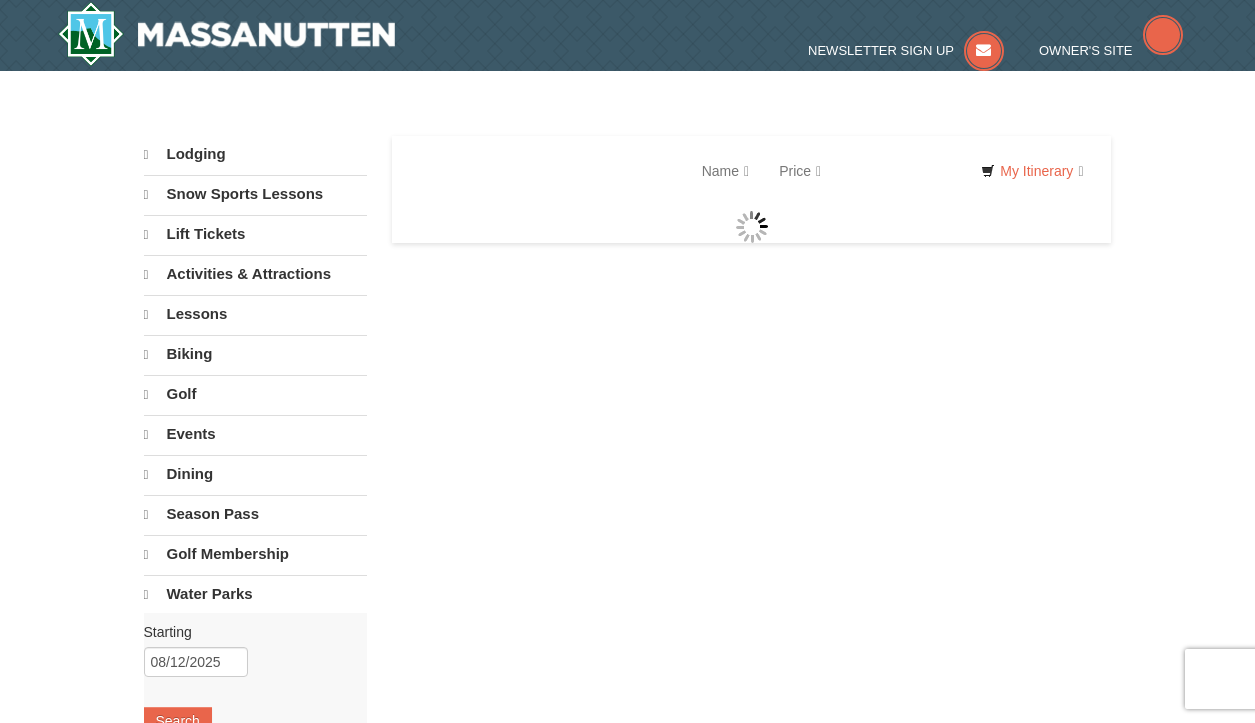 select on "8" 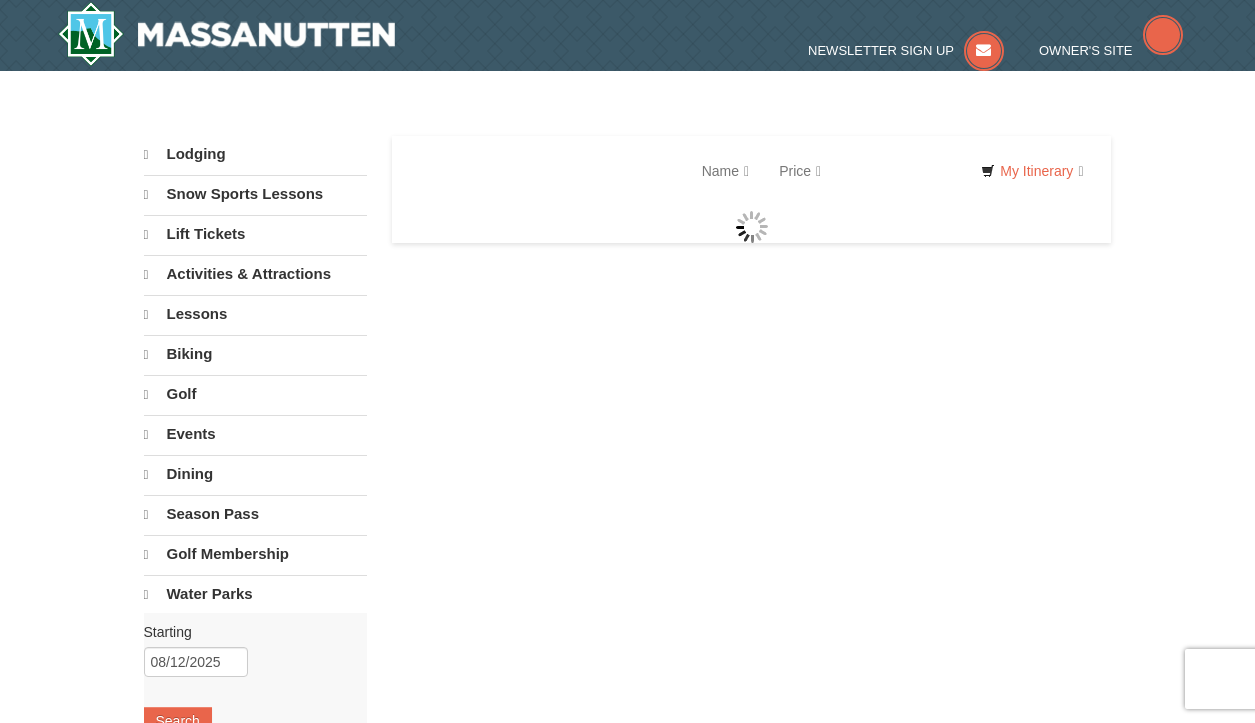 select on "8" 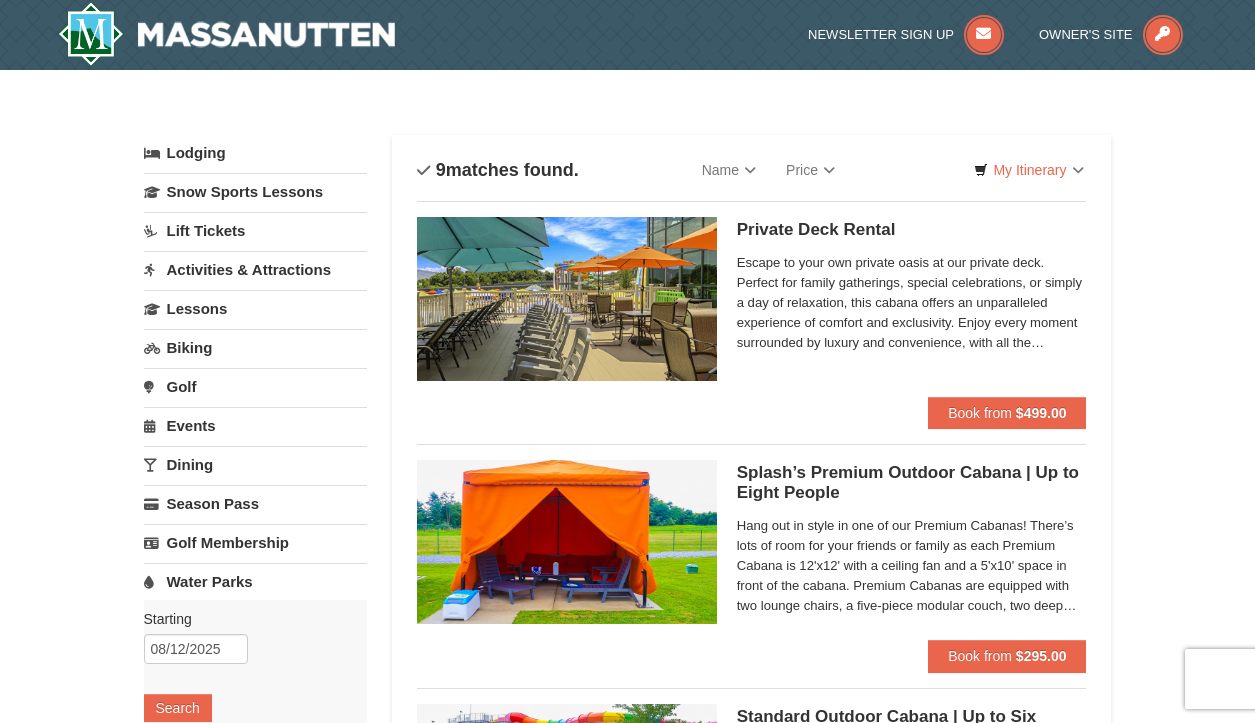 scroll, scrollTop: 0, scrollLeft: 0, axis: both 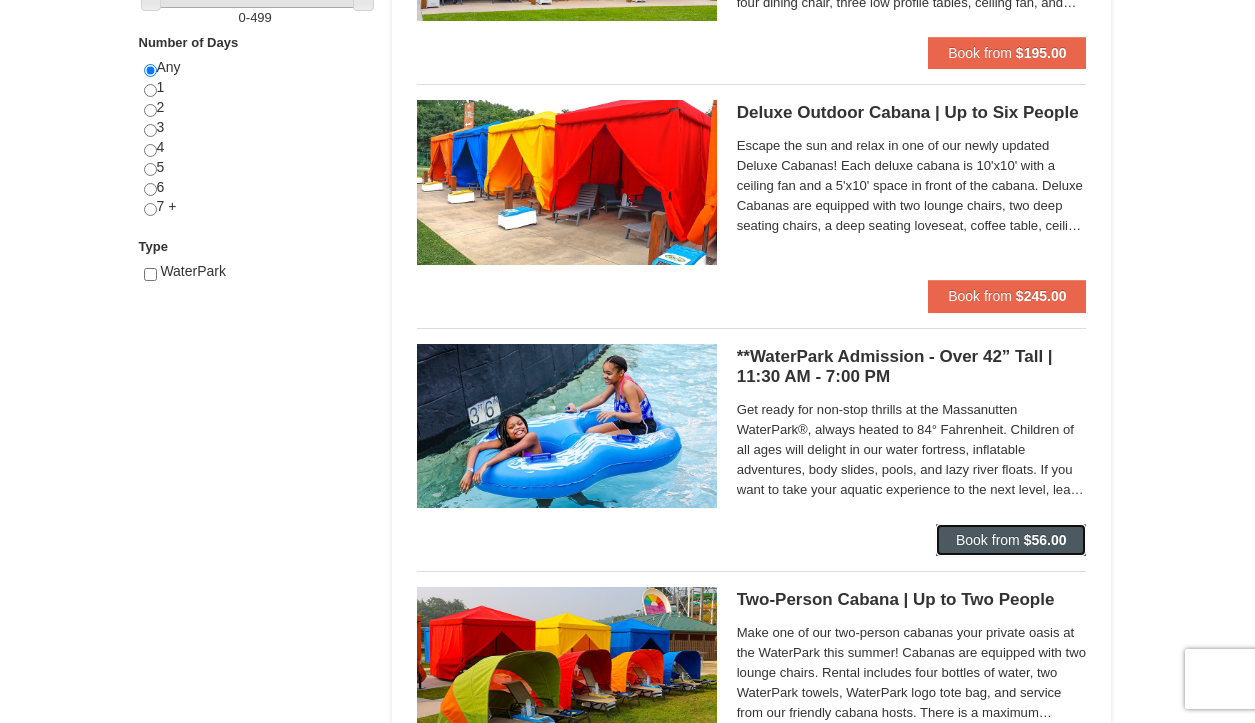 click on "Book from" at bounding box center (988, 540) 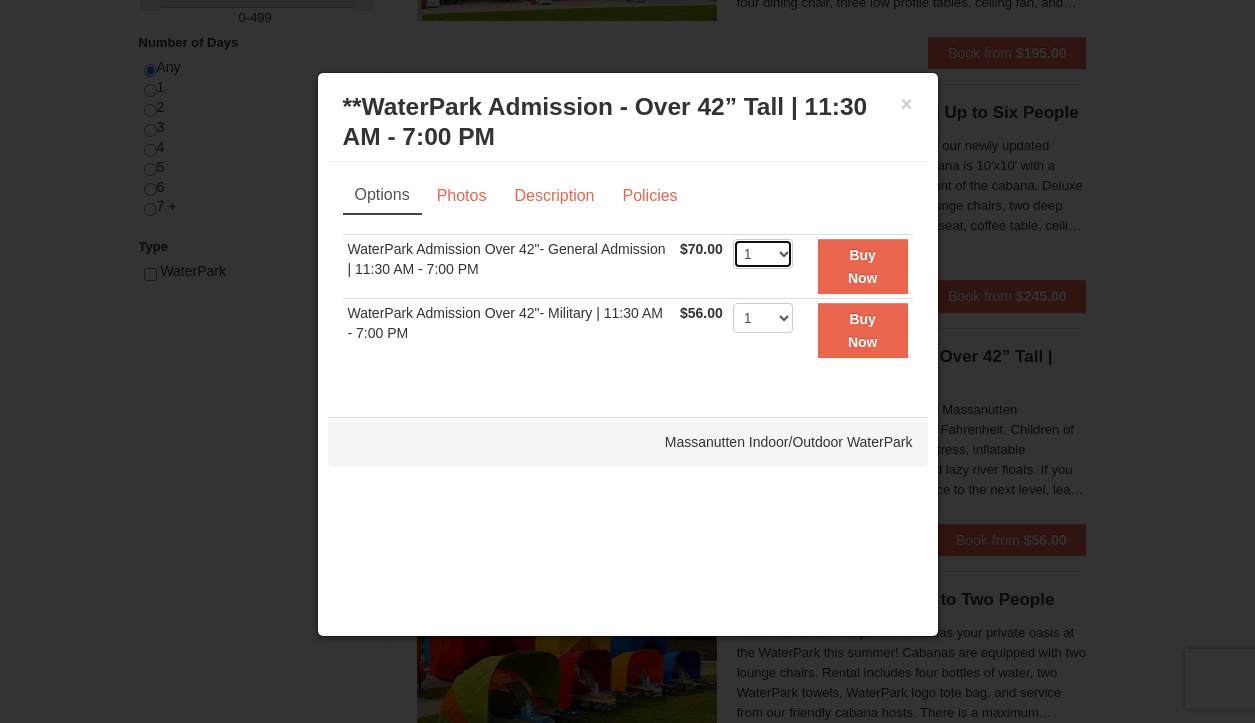 click on "1
2
3
4
5
6
7
8
9
10
11
12
13
14
15
16
17
18
19
20
21 22" at bounding box center (763, 254) 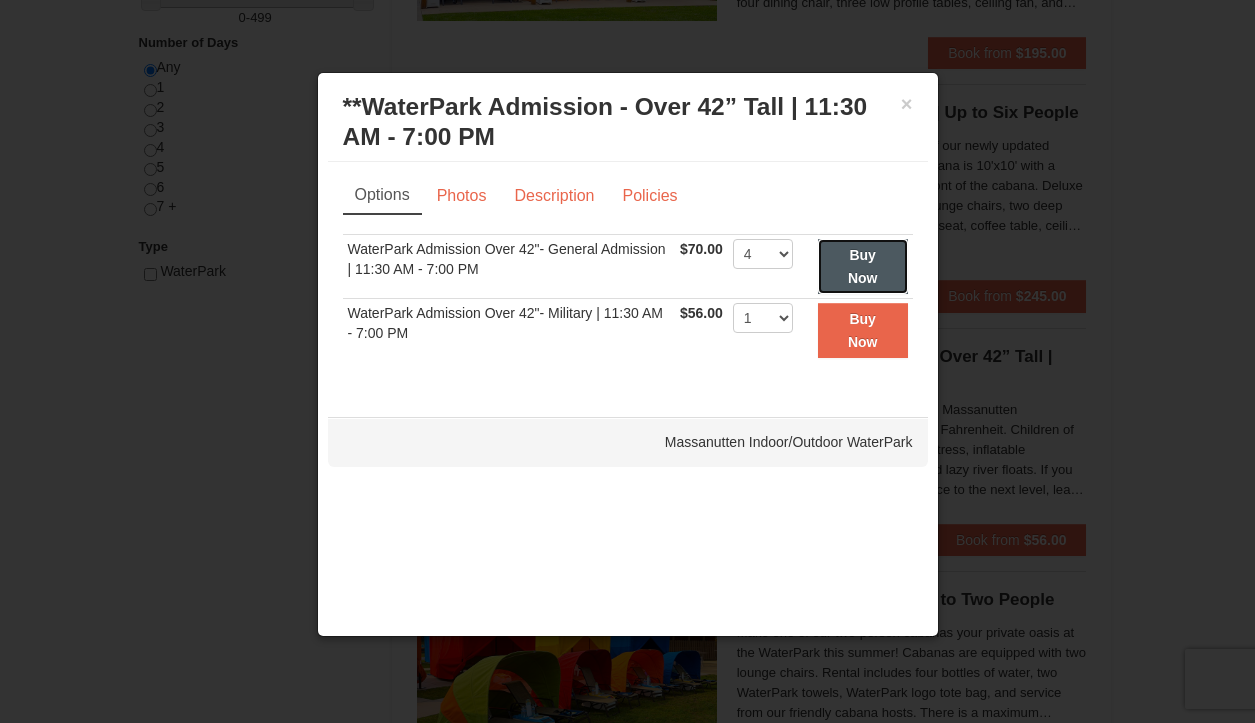 click on "Buy Now" at bounding box center [863, 266] 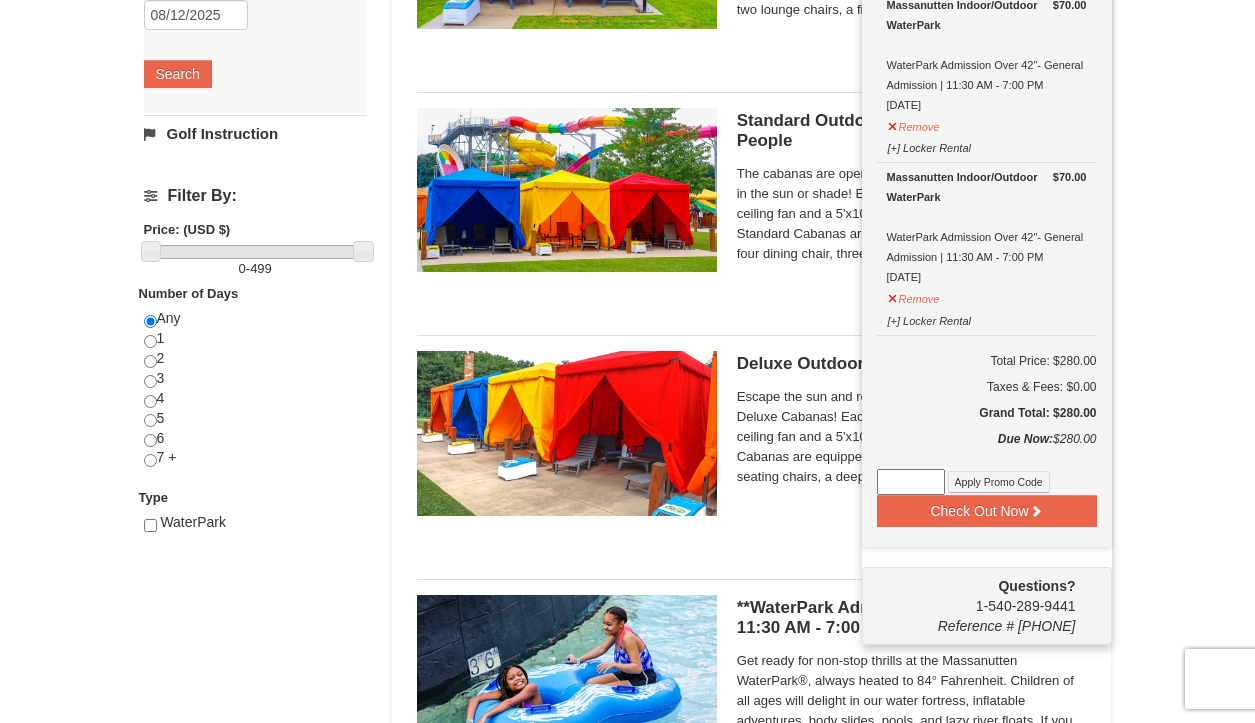 scroll, scrollTop: 598, scrollLeft: 0, axis: vertical 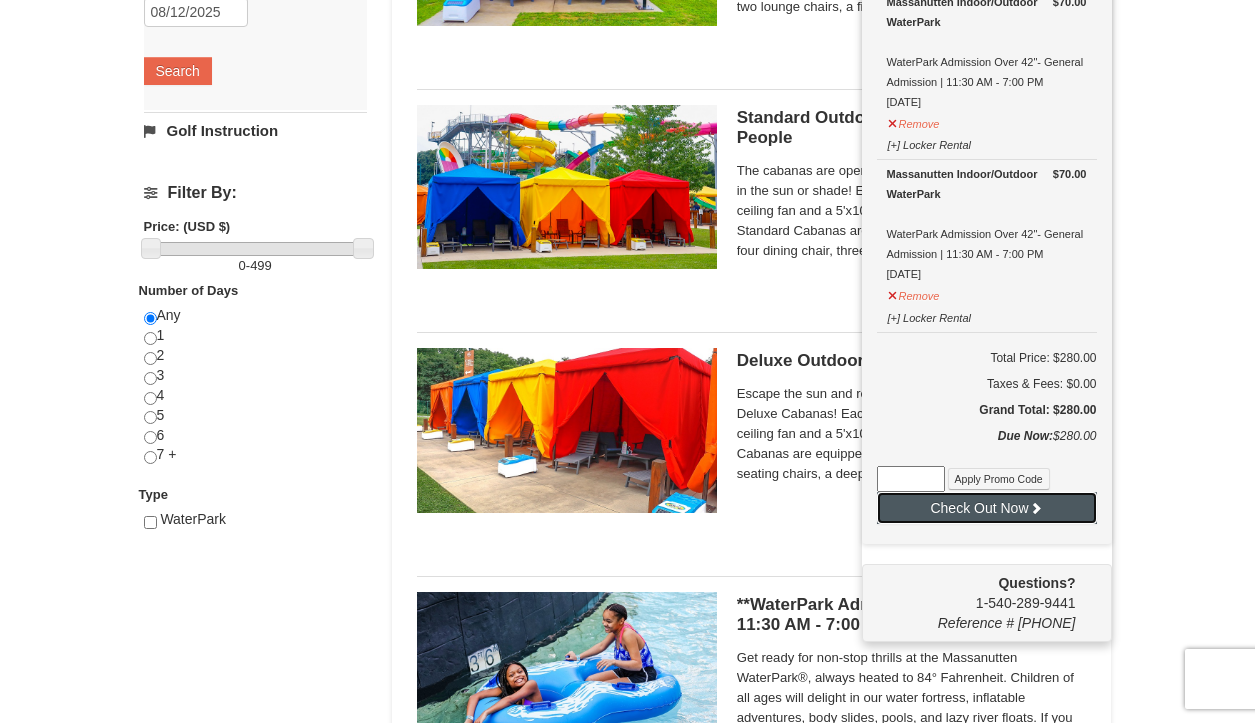 click on "Check Out Now" at bounding box center (987, 508) 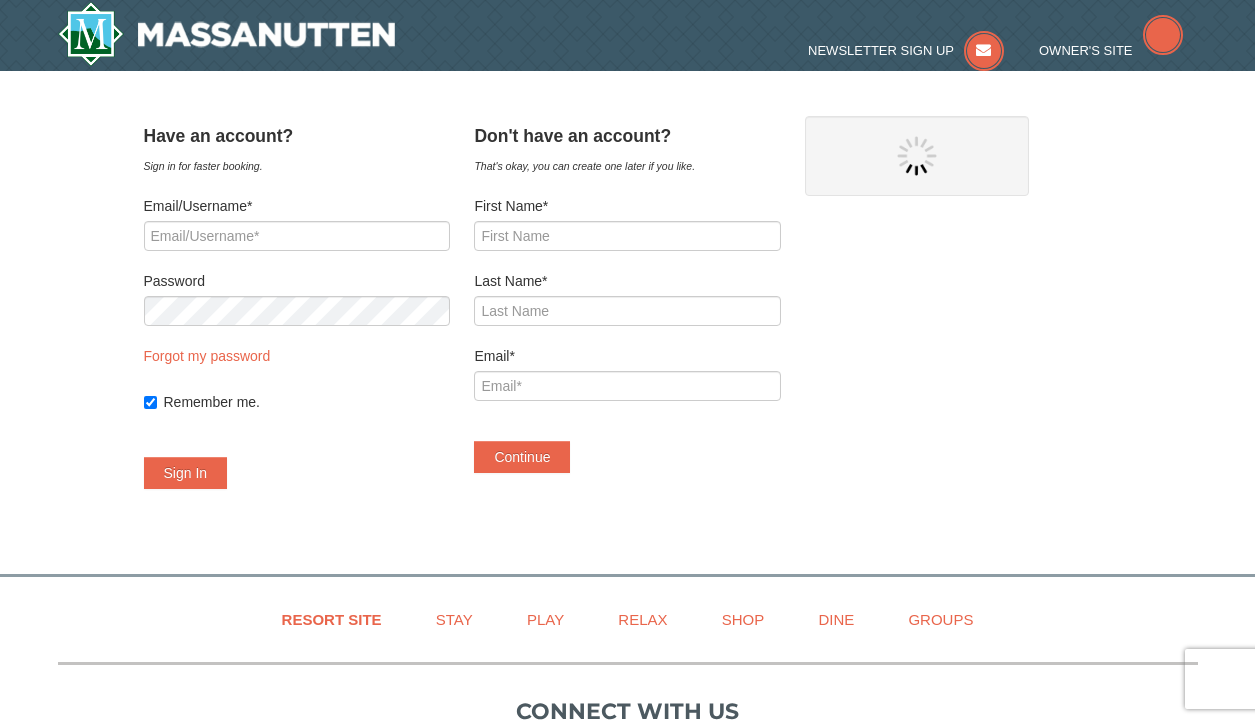 scroll, scrollTop: 0, scrollLeft: 0, axis: both 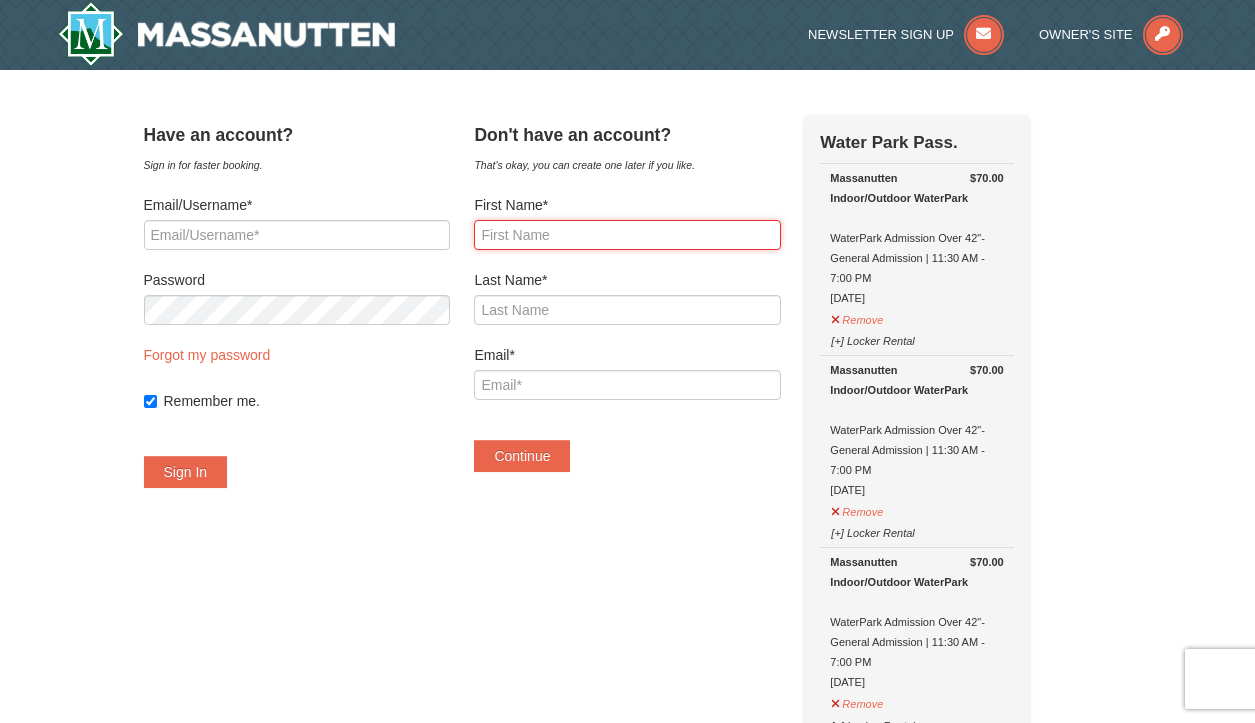 click on "First Name*" at bounding box center [627, 235] 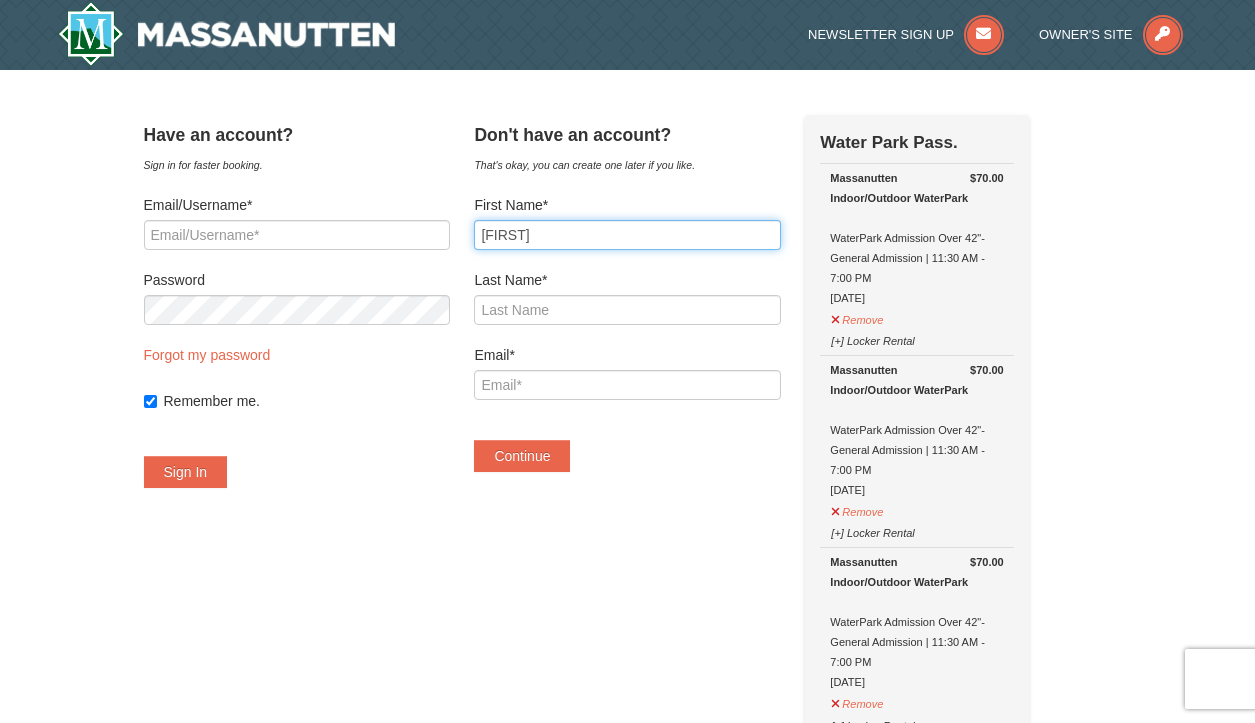 type on "Christopher" 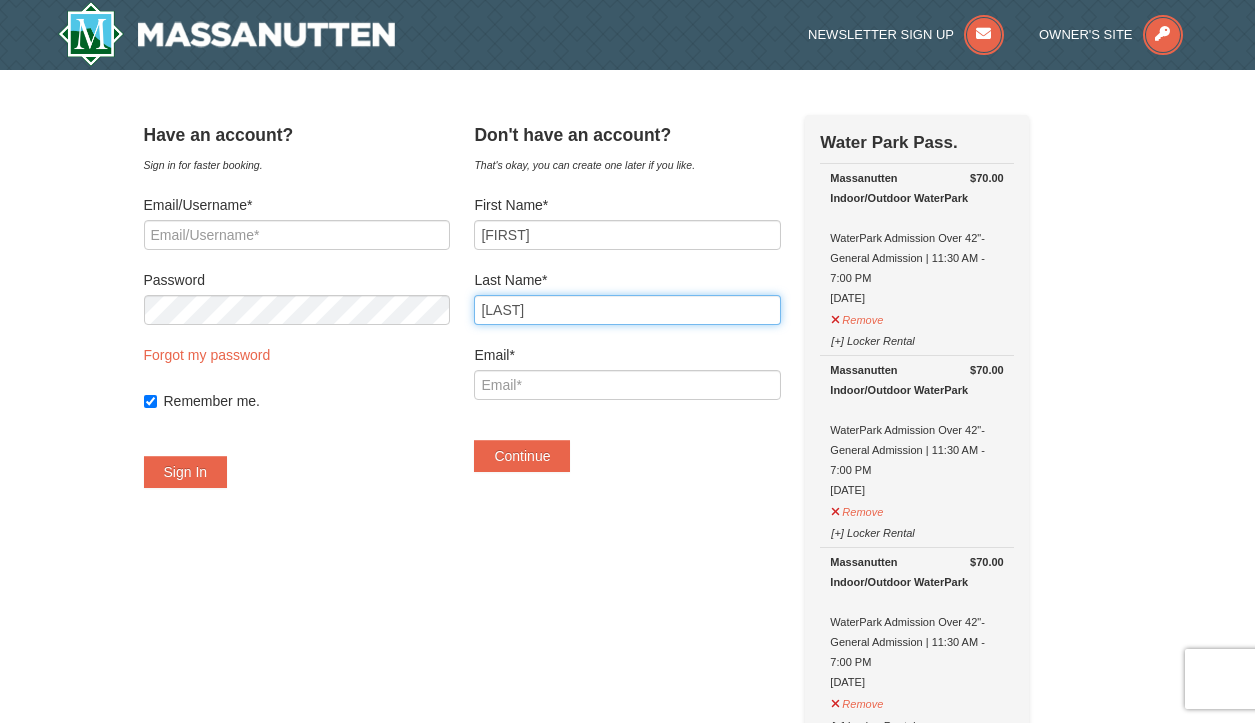 type on "Thomas" 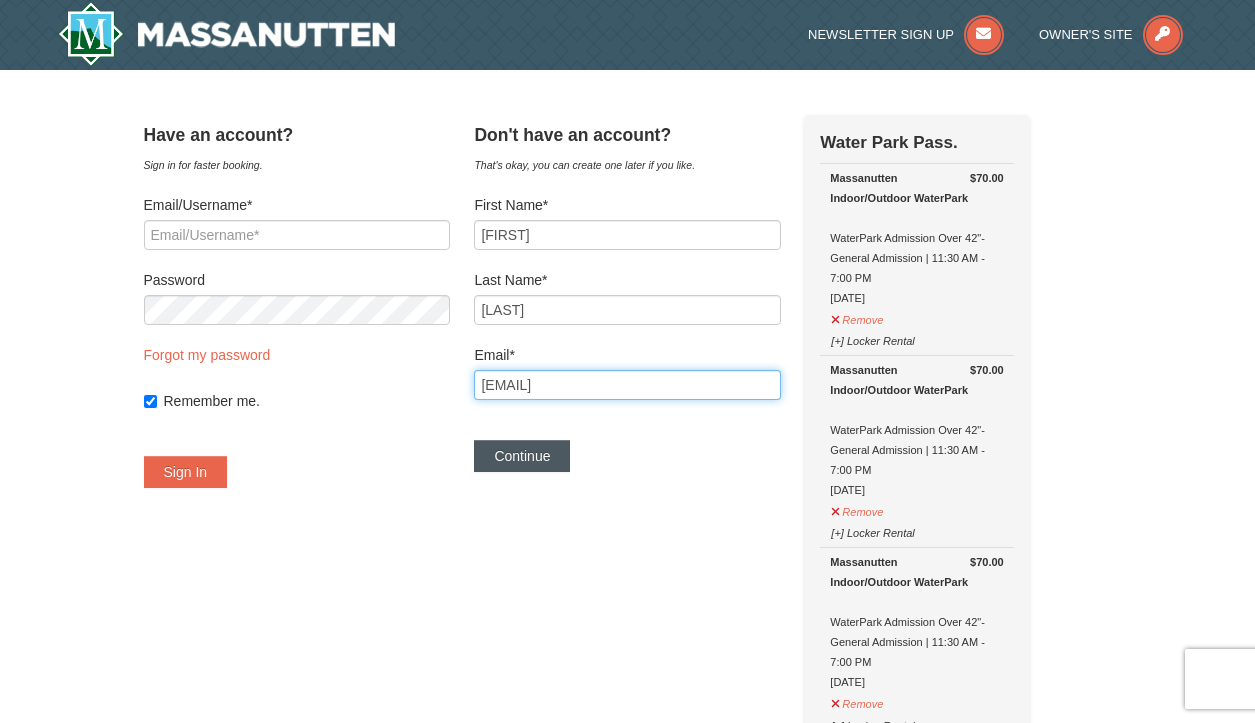 type on "cbthomas@gmail.com" 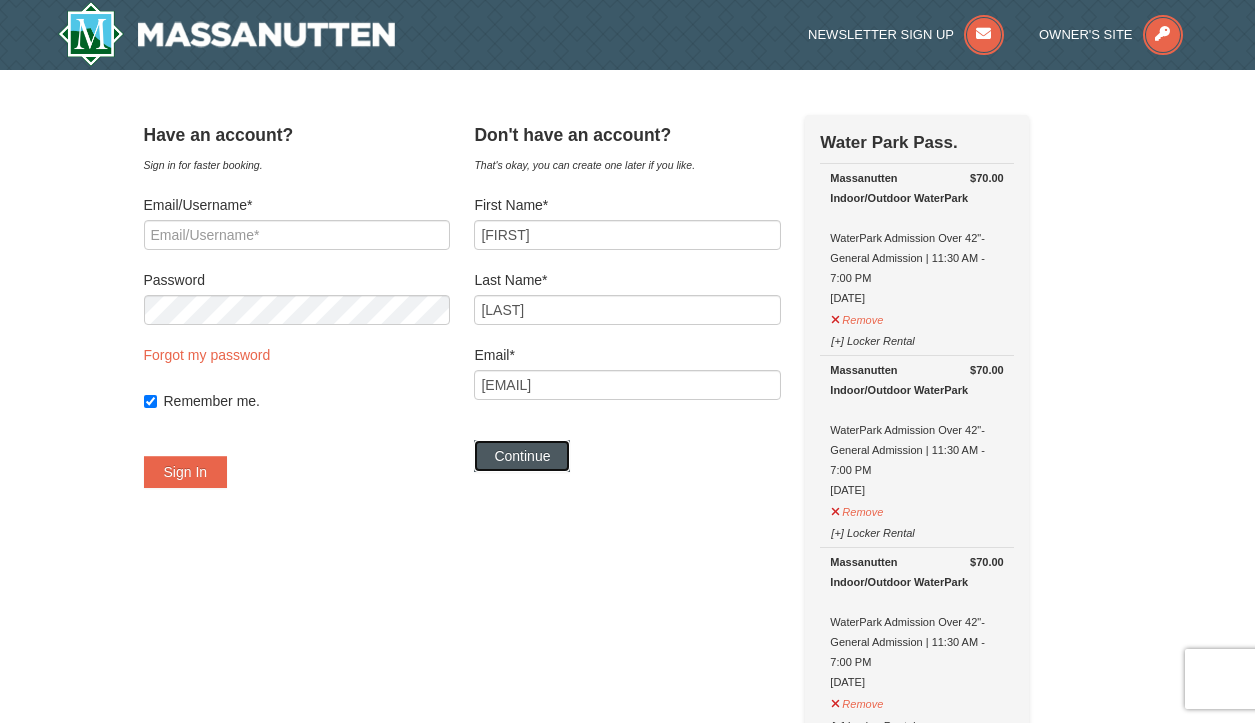 click on "Continue" at bounding box center (522, 456) 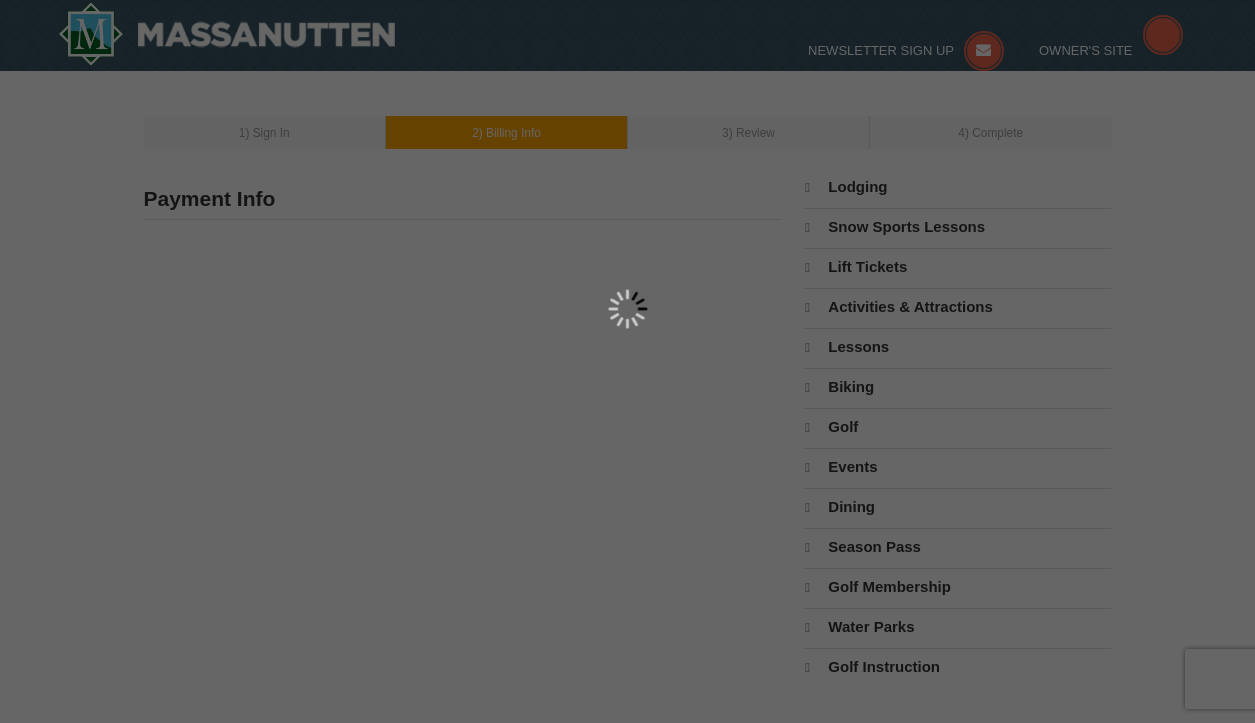 type on "[FIRST] [LAST]" 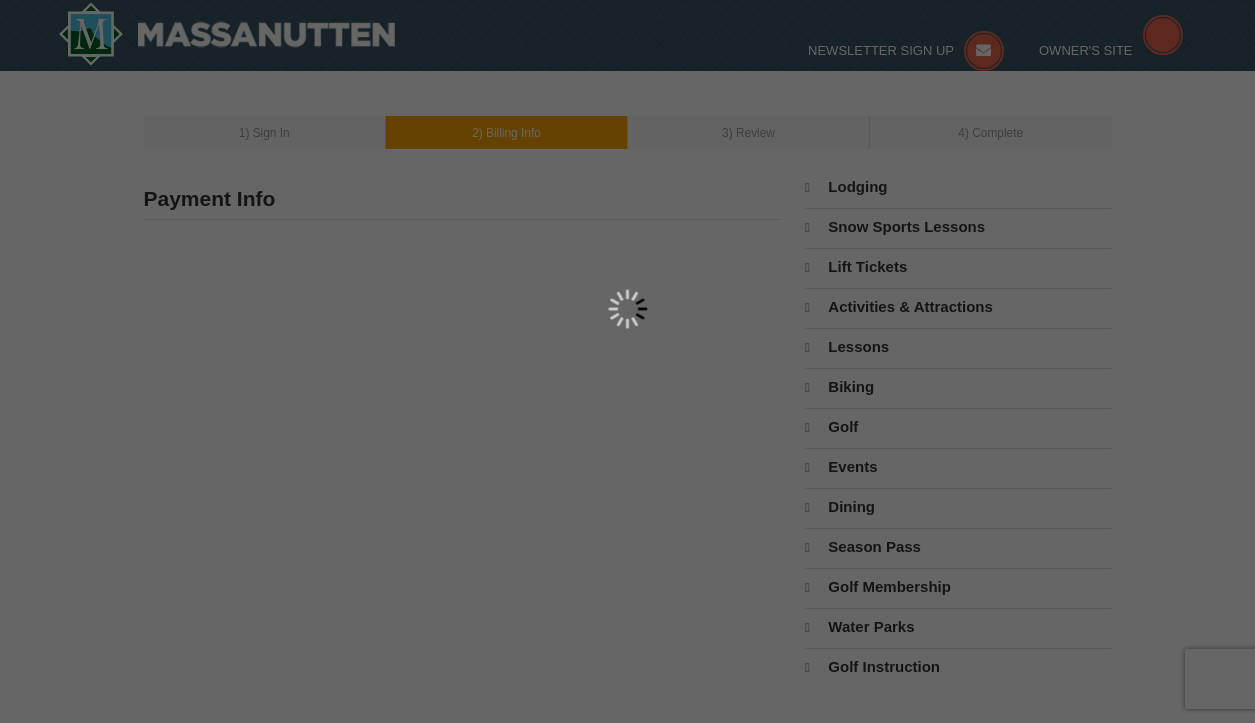 type on "[EMAIL]" 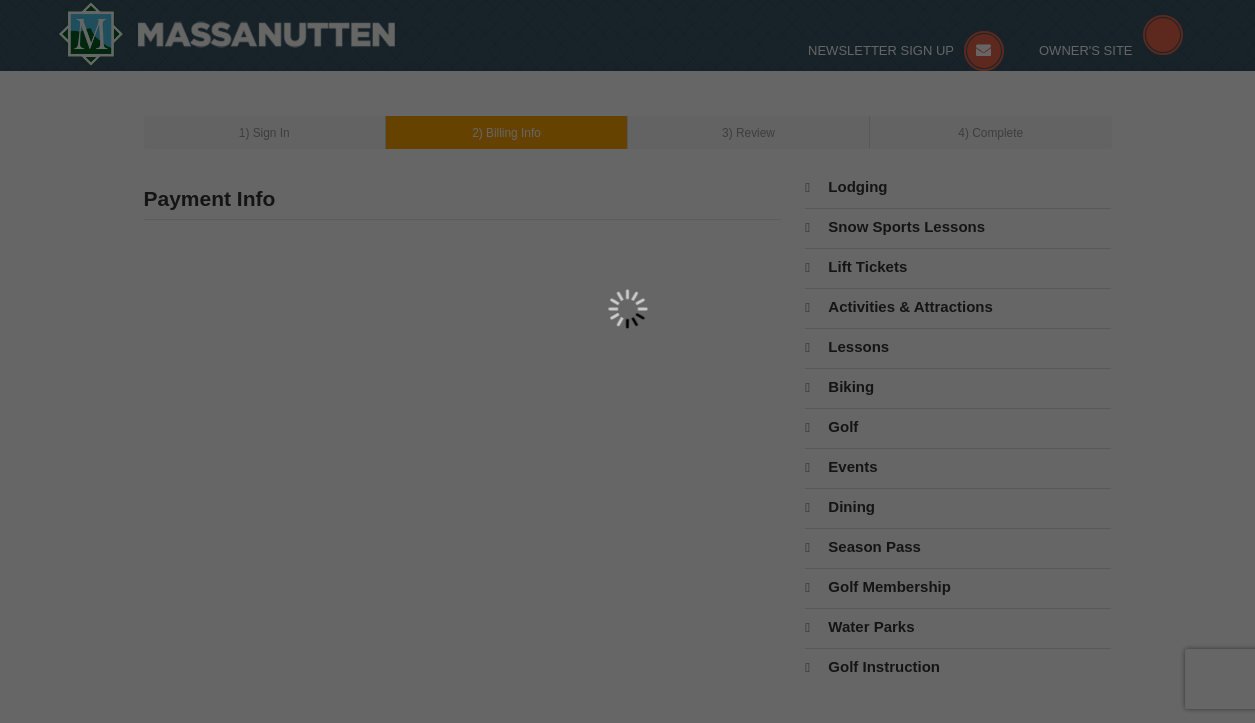 scroll, scrollTop: 0, scrollLeft: 0, axis: both 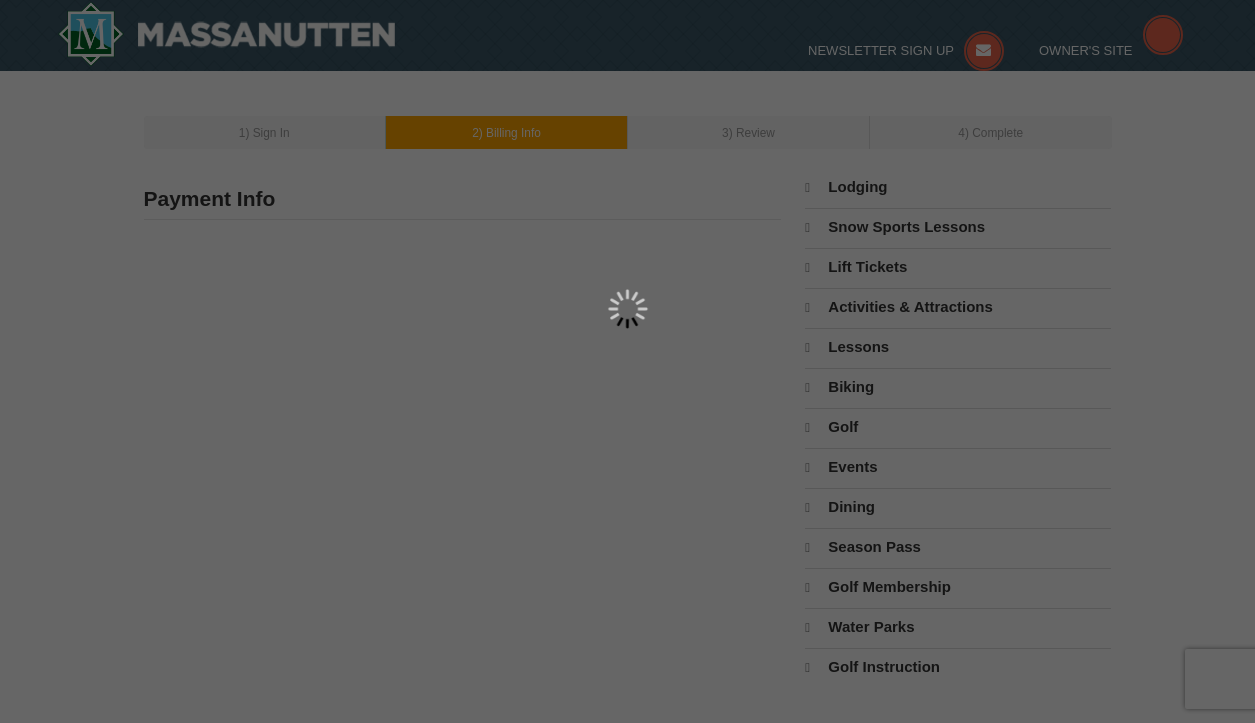 select on "8" 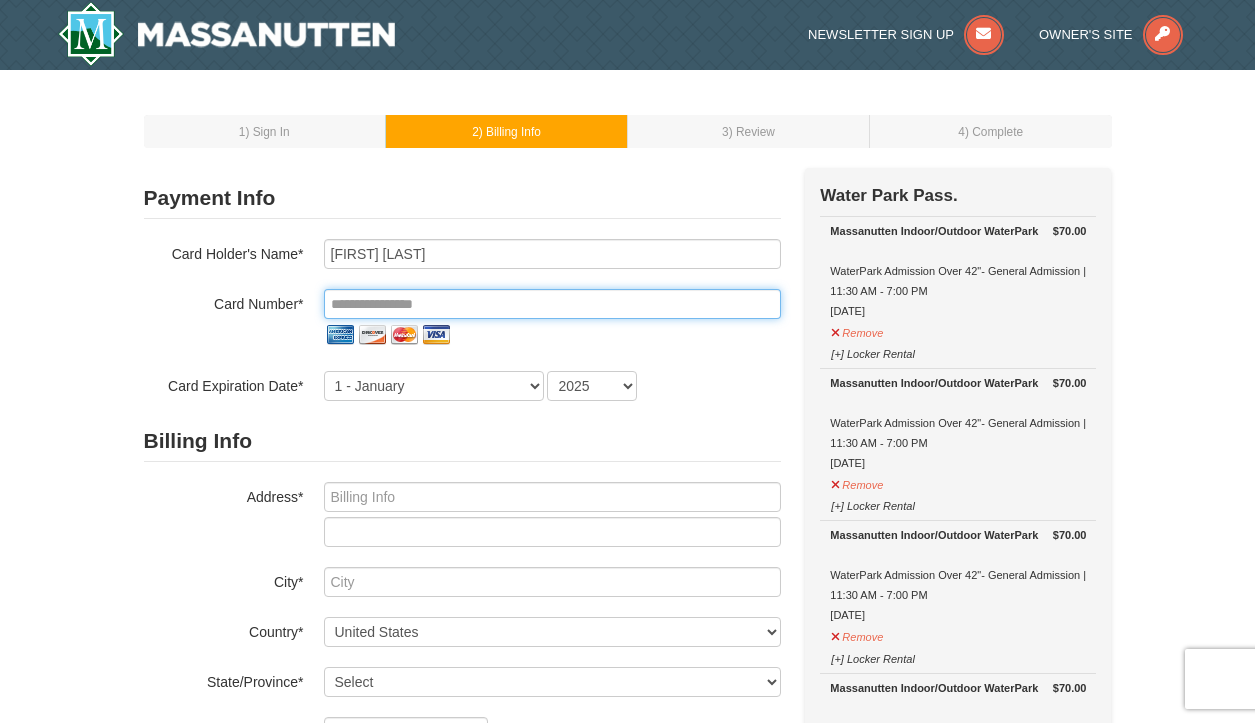 click at bounding box center (552, 304) 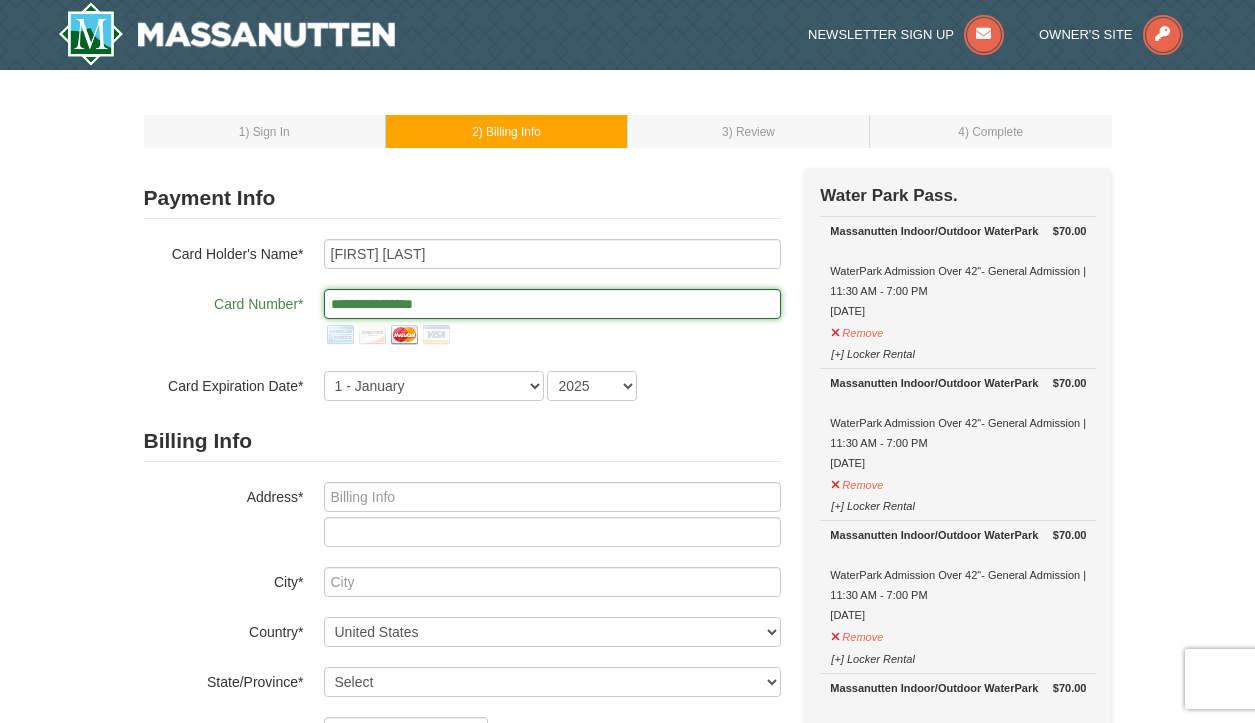 type on "**********" 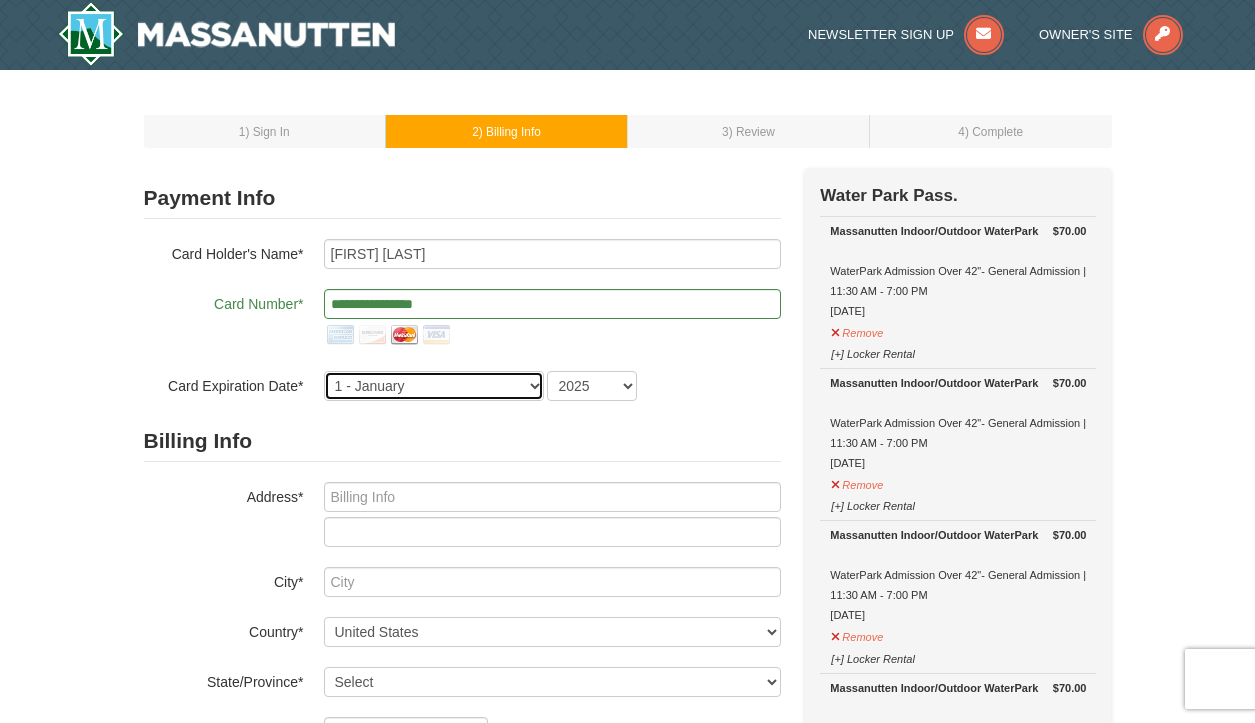 click on "1 - January 2 - February 3 - March 4 - April 5 - May 6 - June 7 - July 8 - August 9 - September 10 - October 11 - November 12 - December" at bounding box center (434, 386) 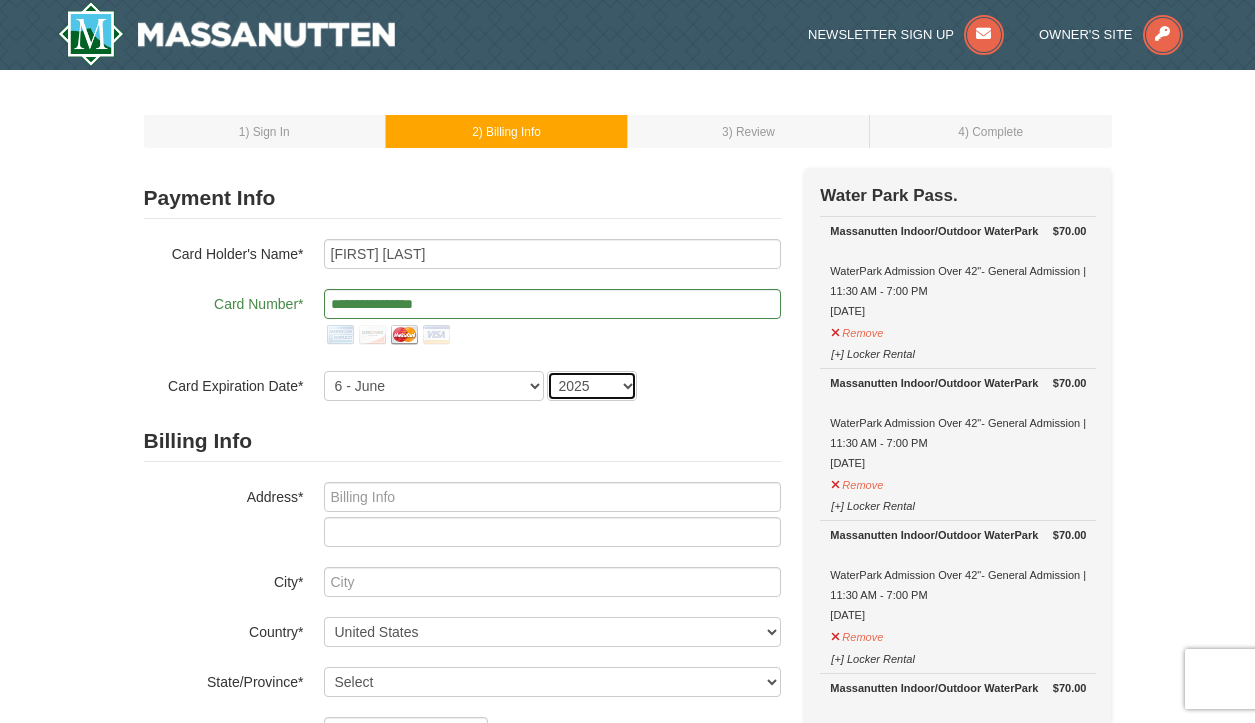 click on "2025 2026 2027 2028 2029 2030 2031 2032 2033 2034" at bounding box center (592, 386) 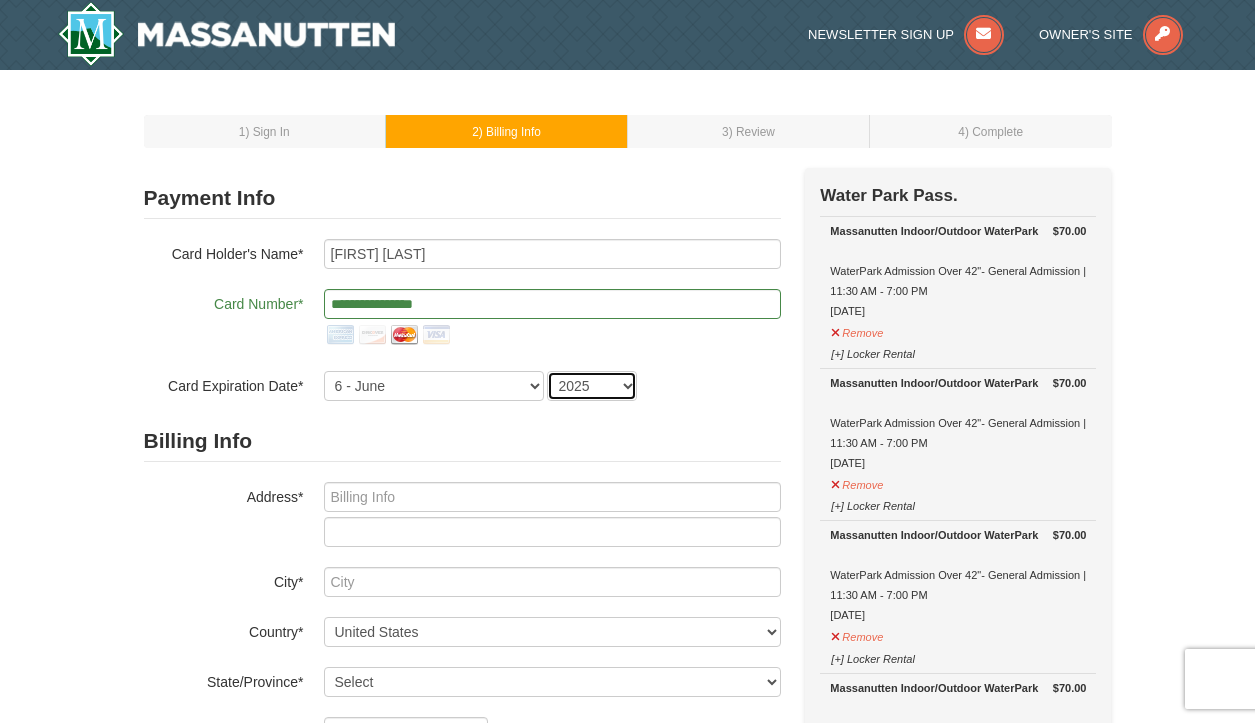 select on "2026" 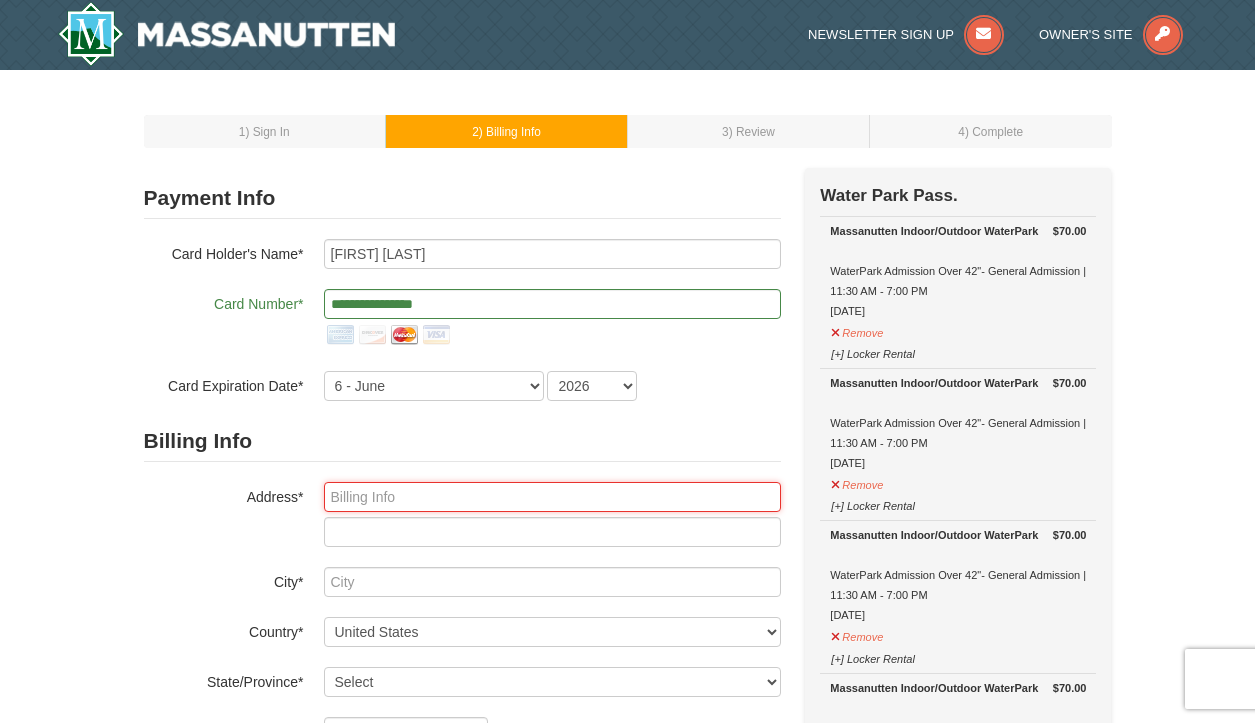 click at bounding box center [552, 497] 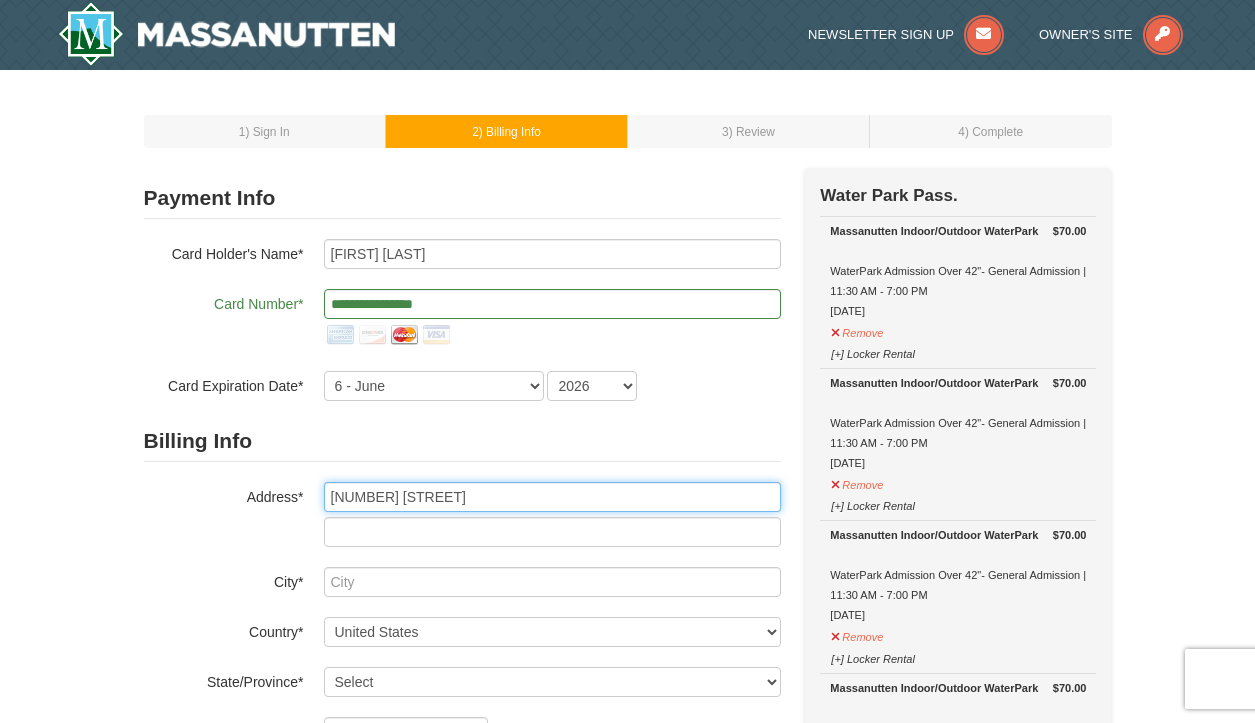 type on "407 Amesbury Pl" 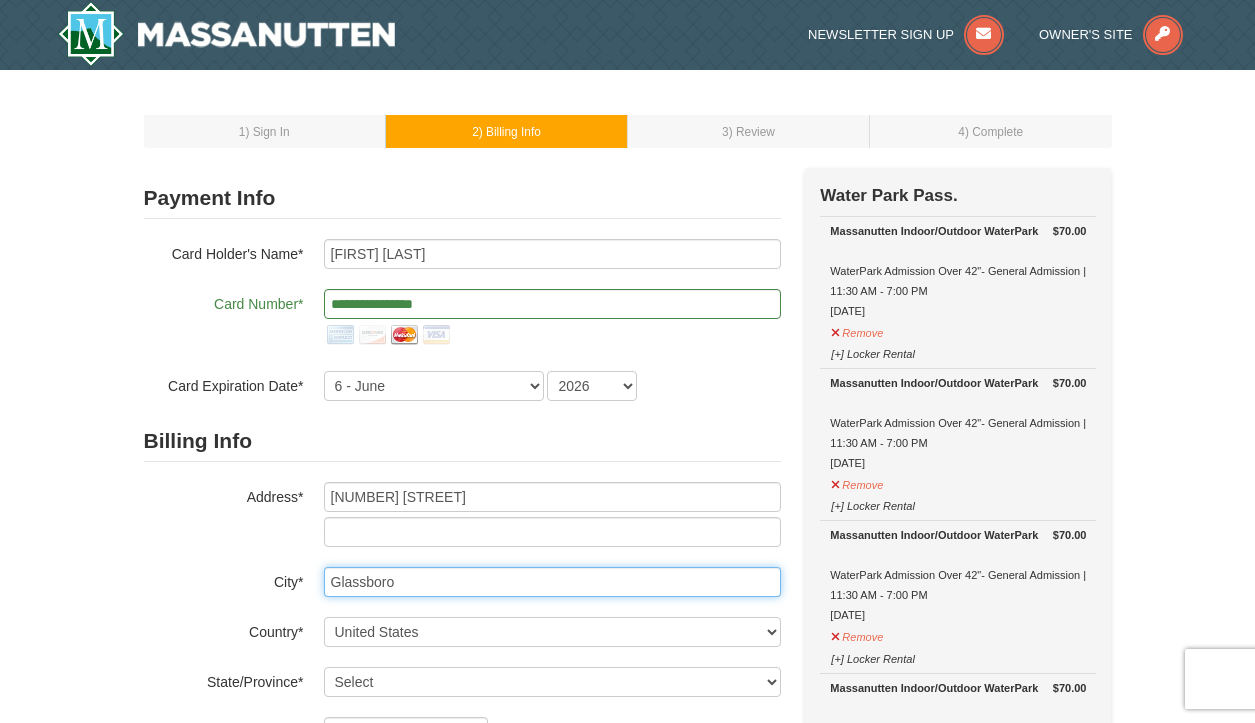 type on "Glassboro" 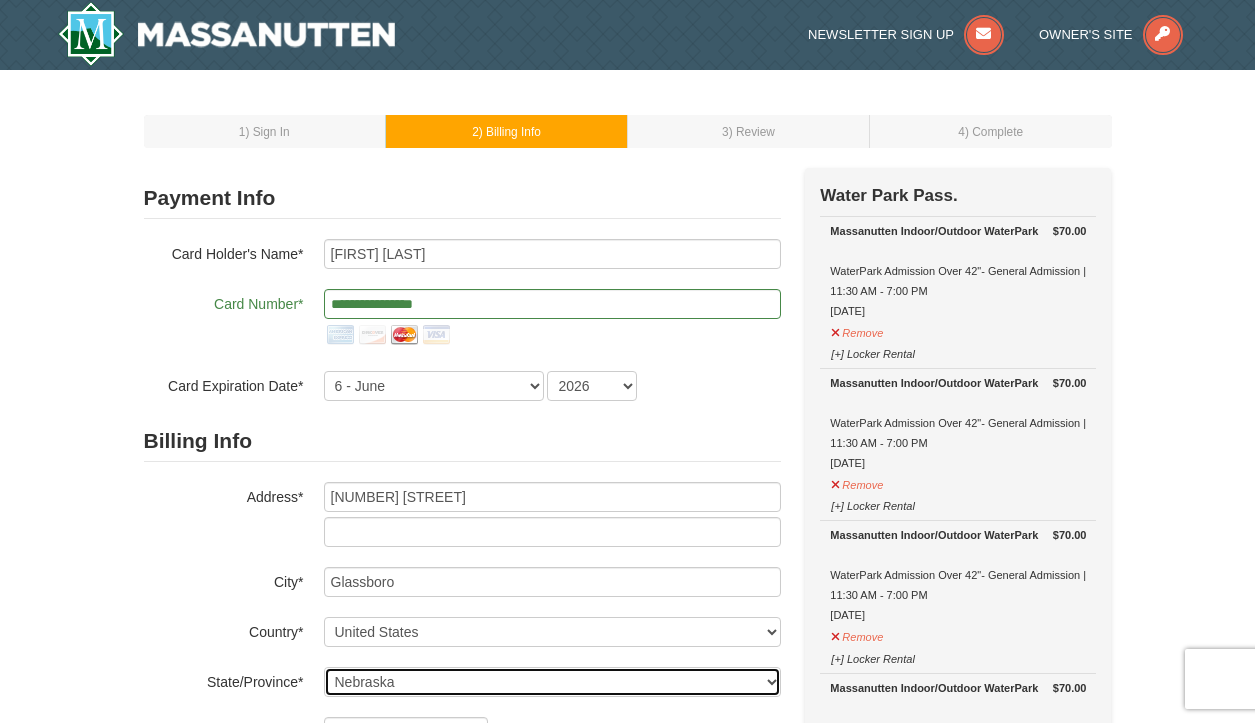 select on "NJ" 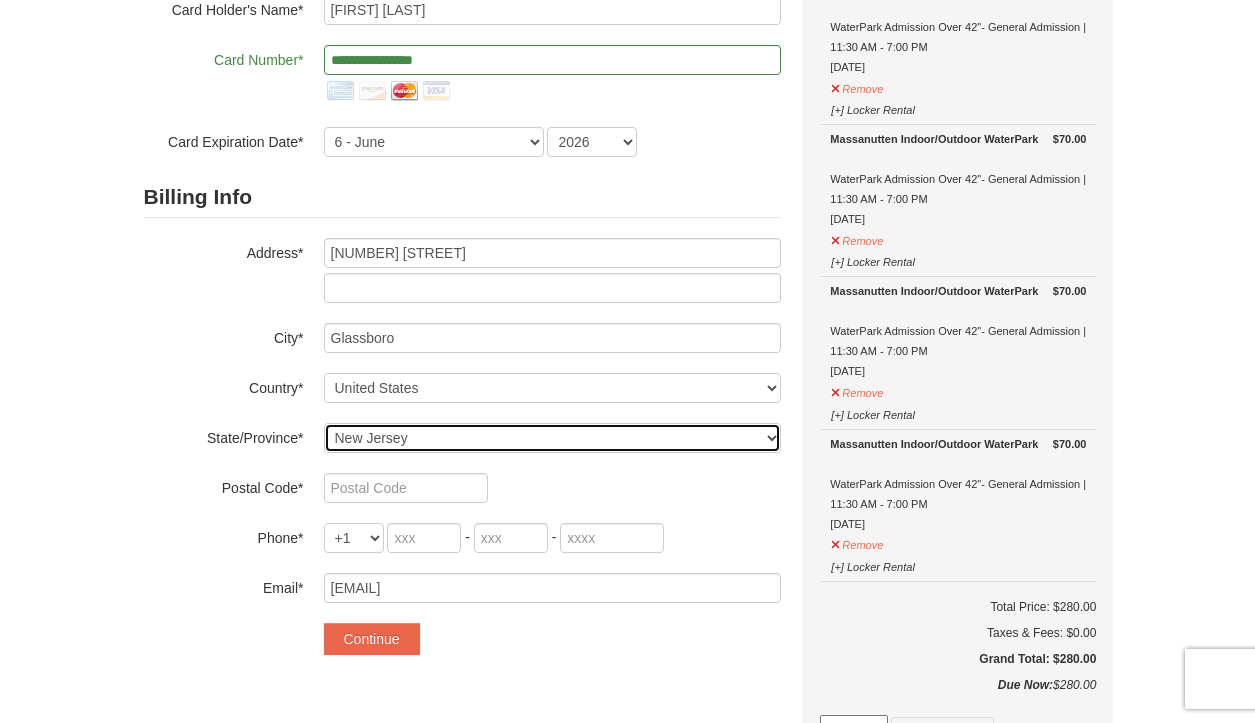 scroll, scrollTop: 246, scrollLeft: 0, axis: vertical 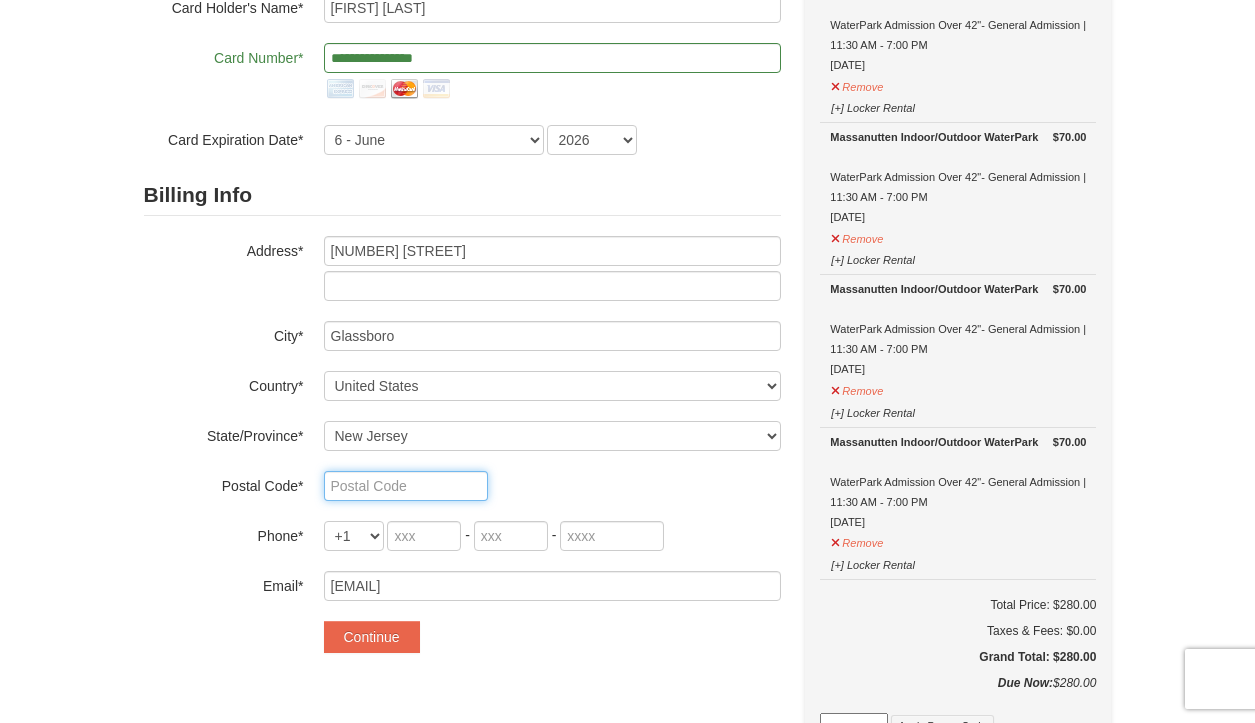 click at bounding box center (406, 486) 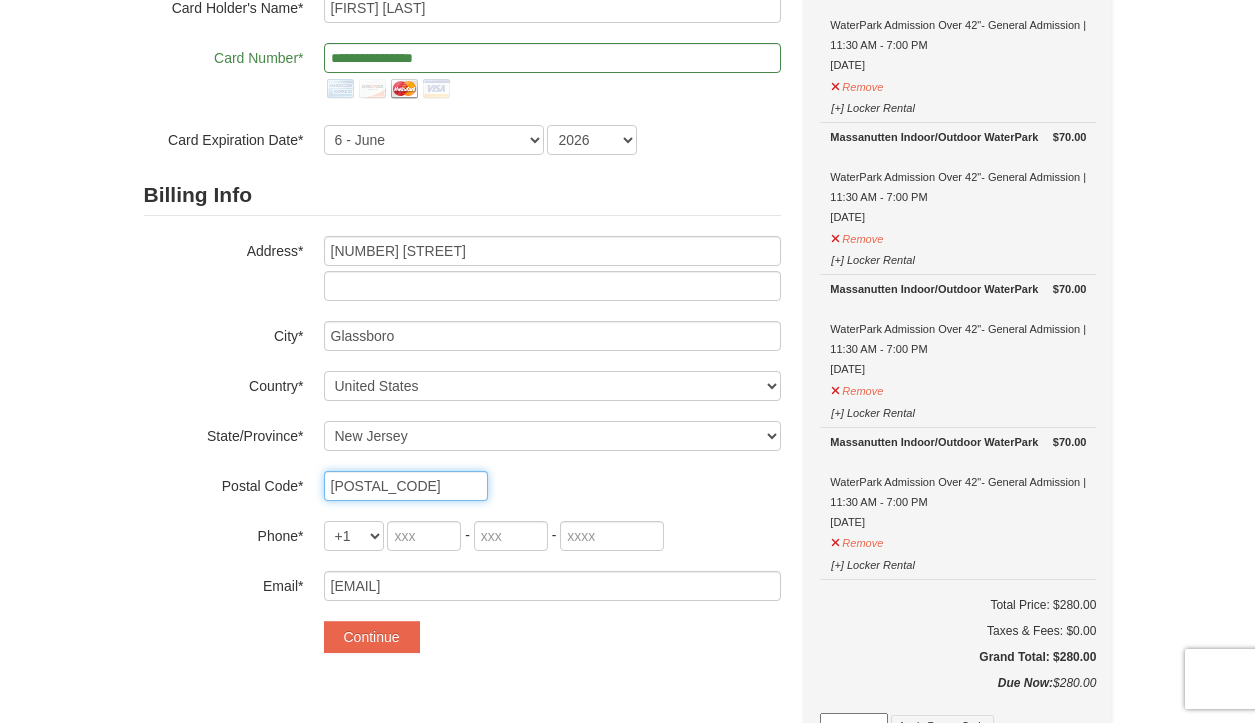 type on "08028" 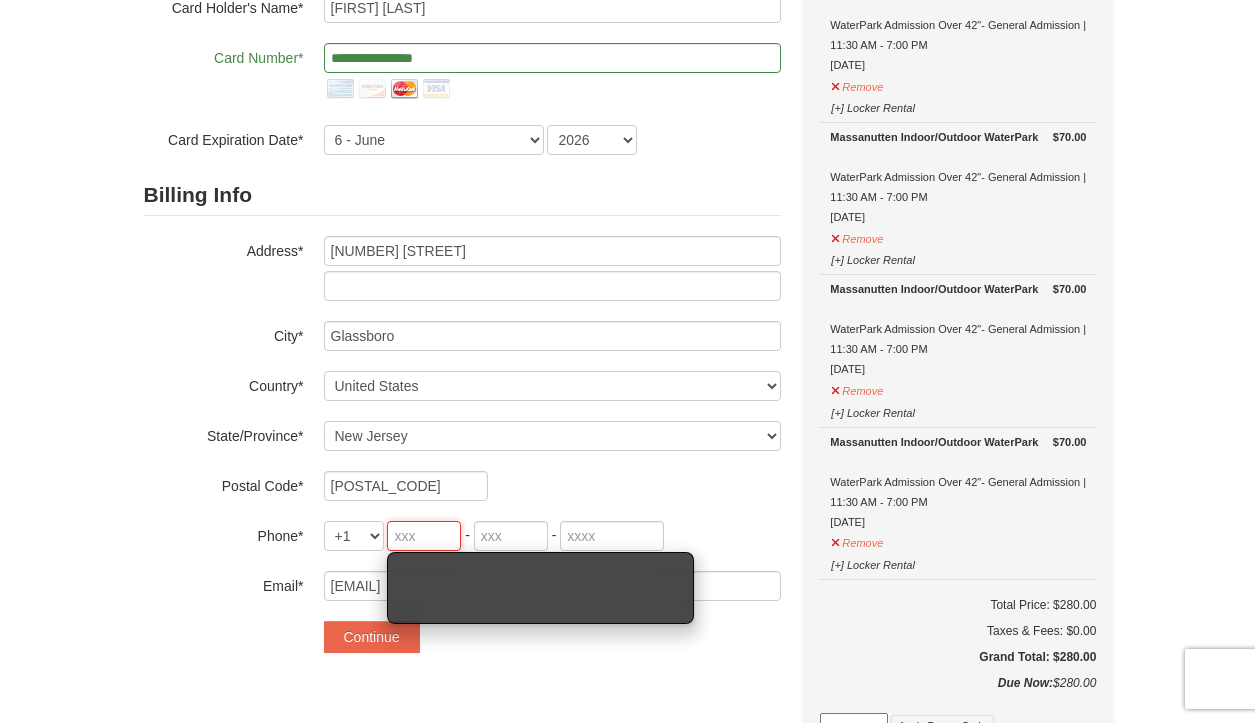 click at bounding box center (424, 536) 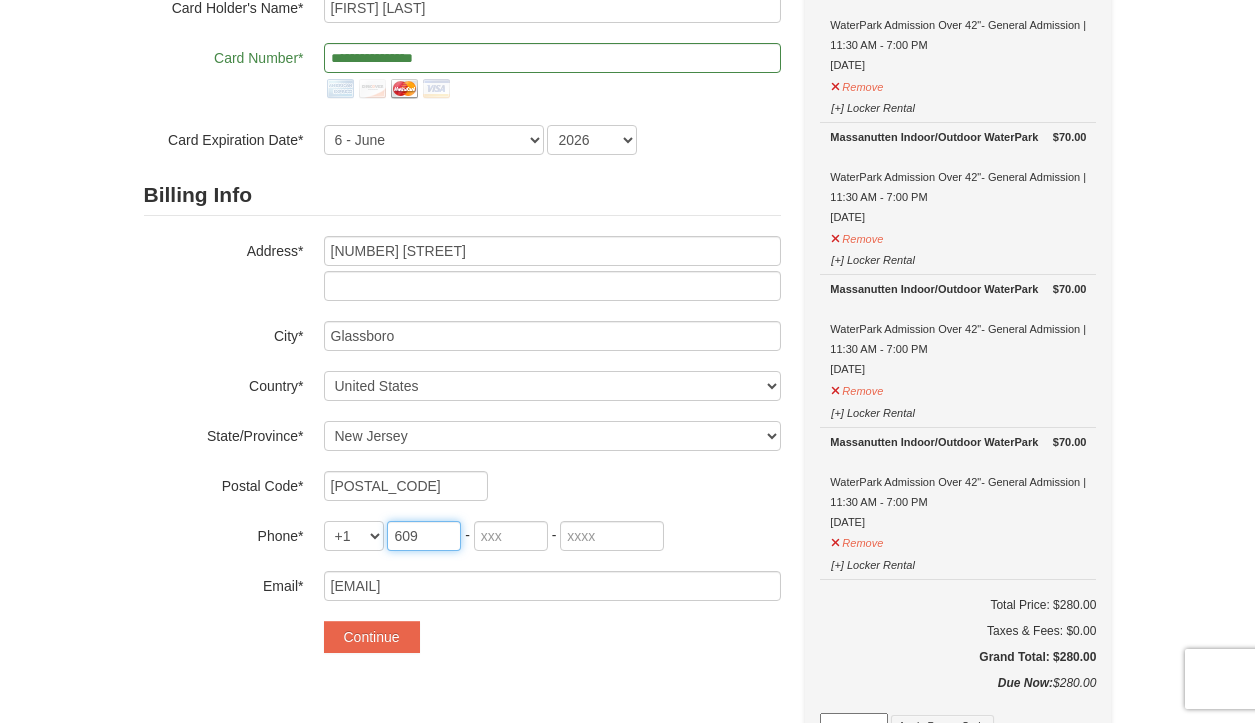 type on "609" 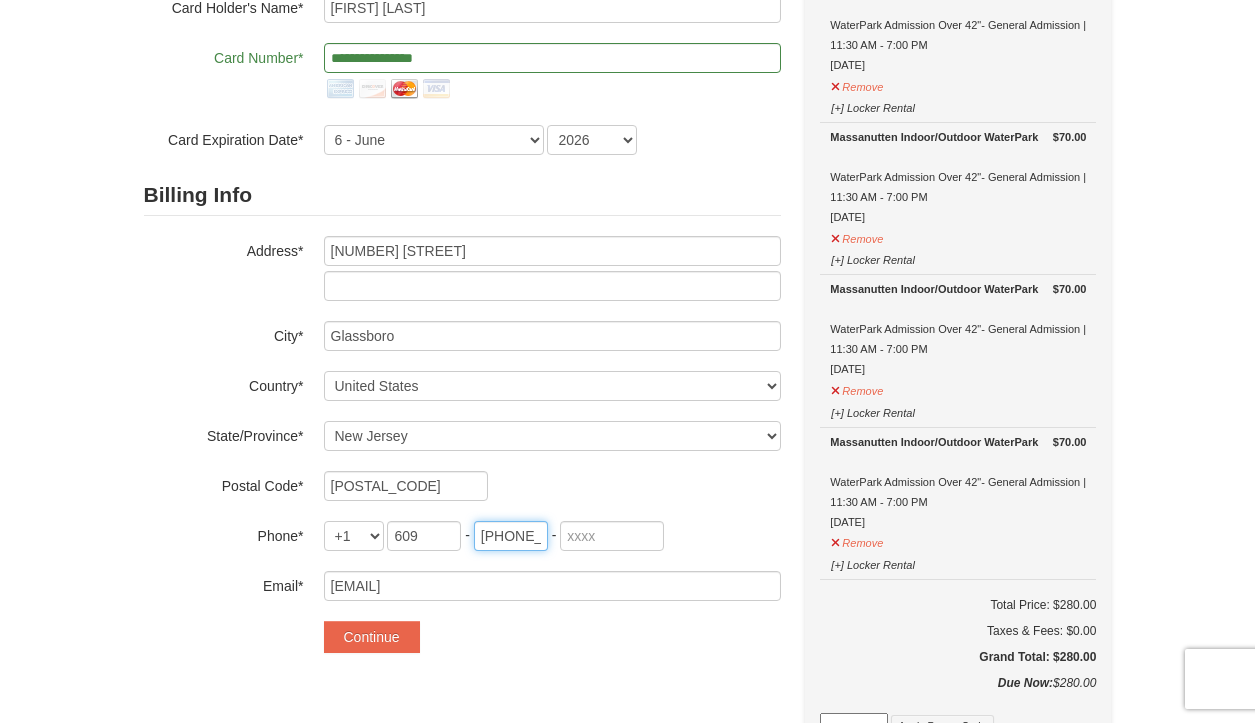 type on "970" 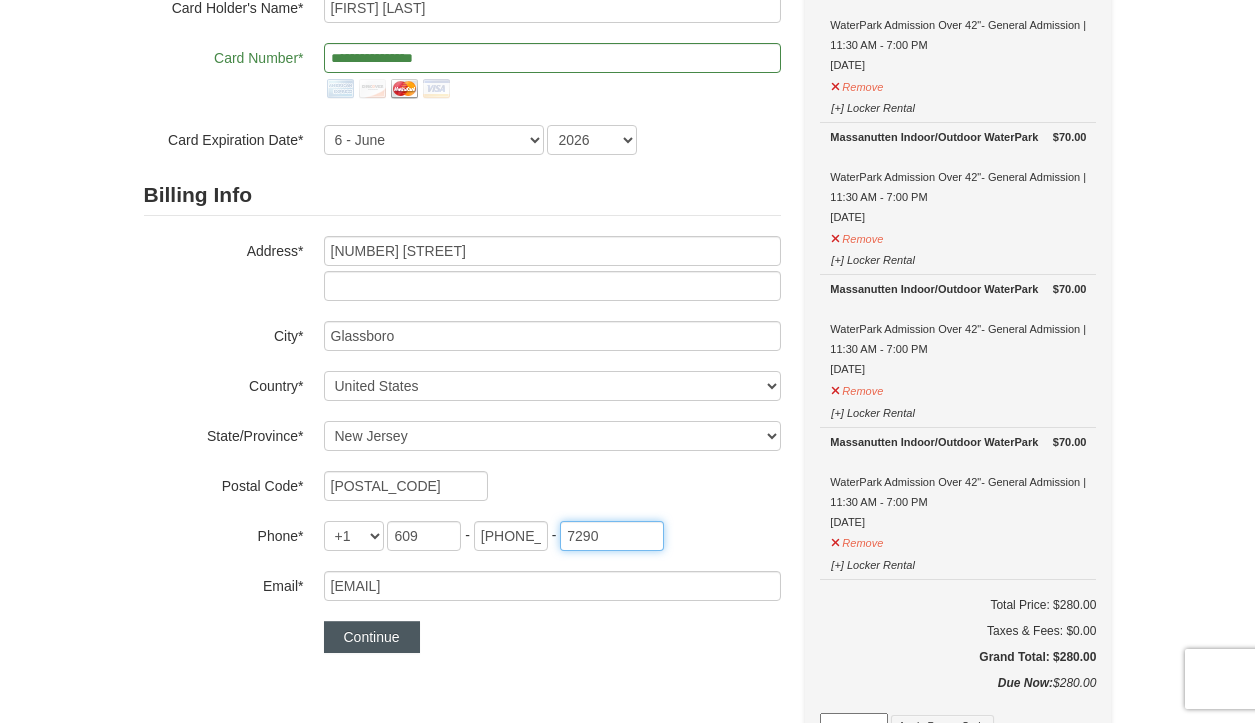 type on "7290" 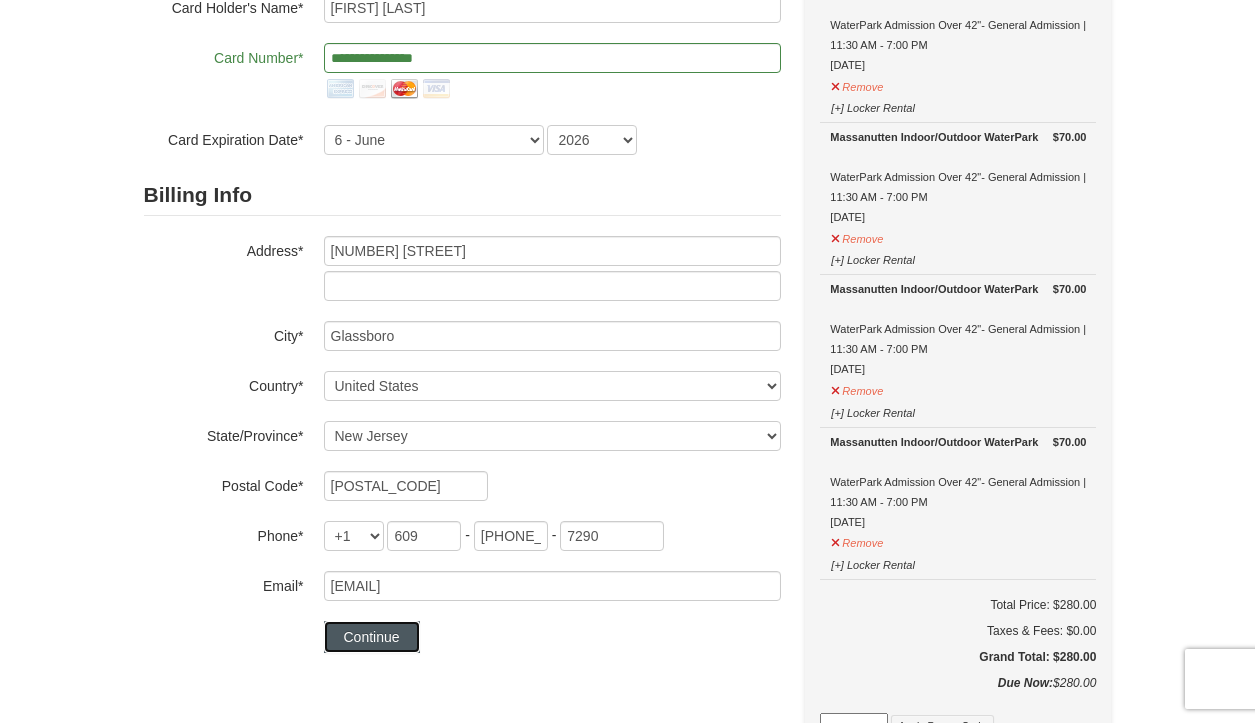 click on "Continue" at bounding box center (372, 637) 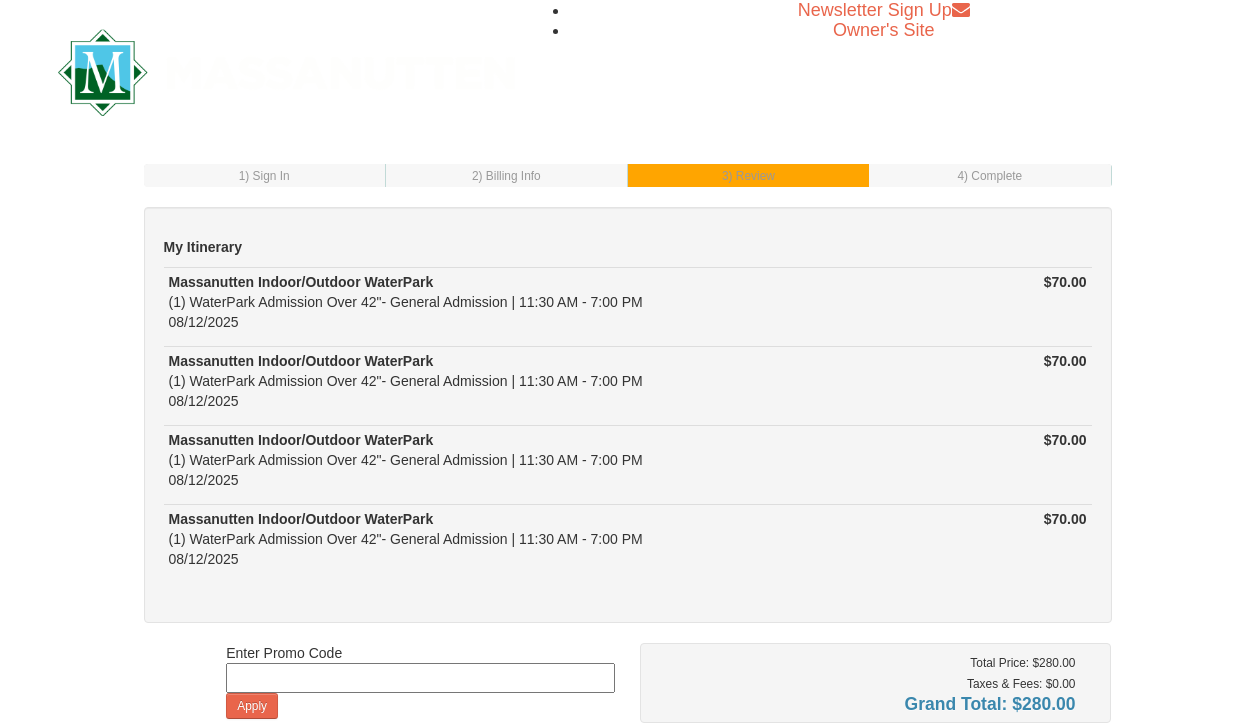 scroll, scrollTop: 0, scrollLeft: 0, axis: both 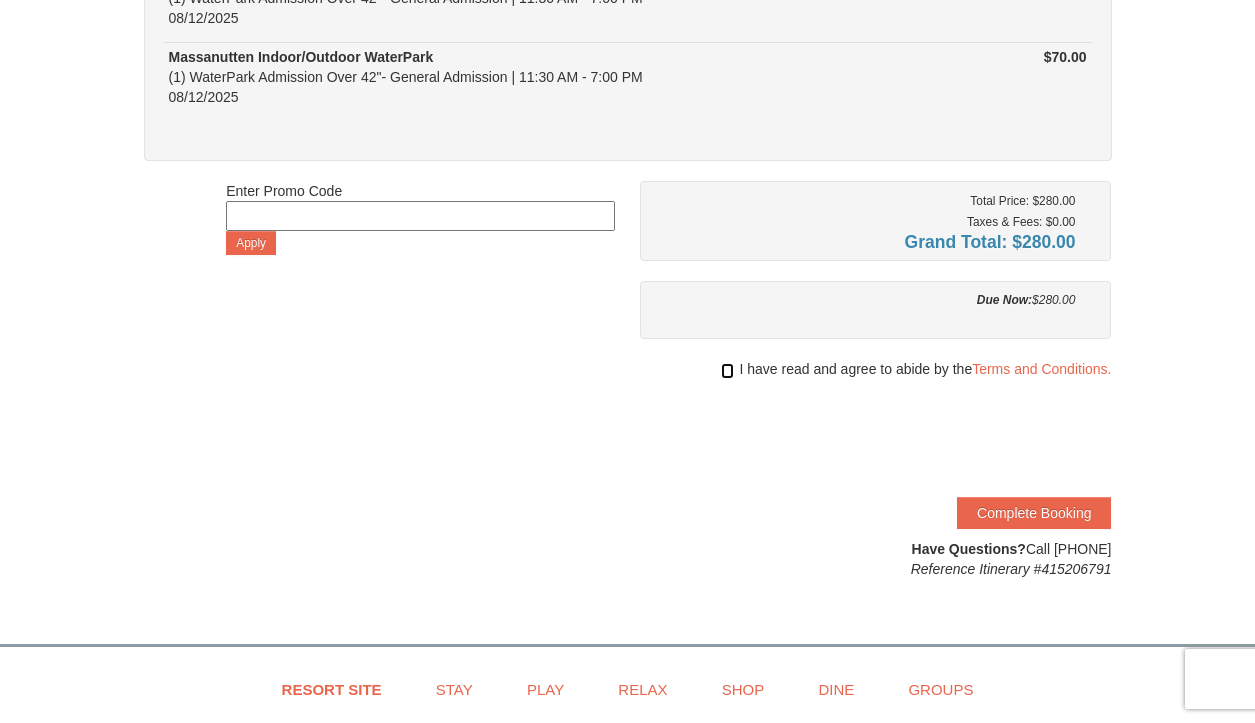 click at bounding box center (727, 371) 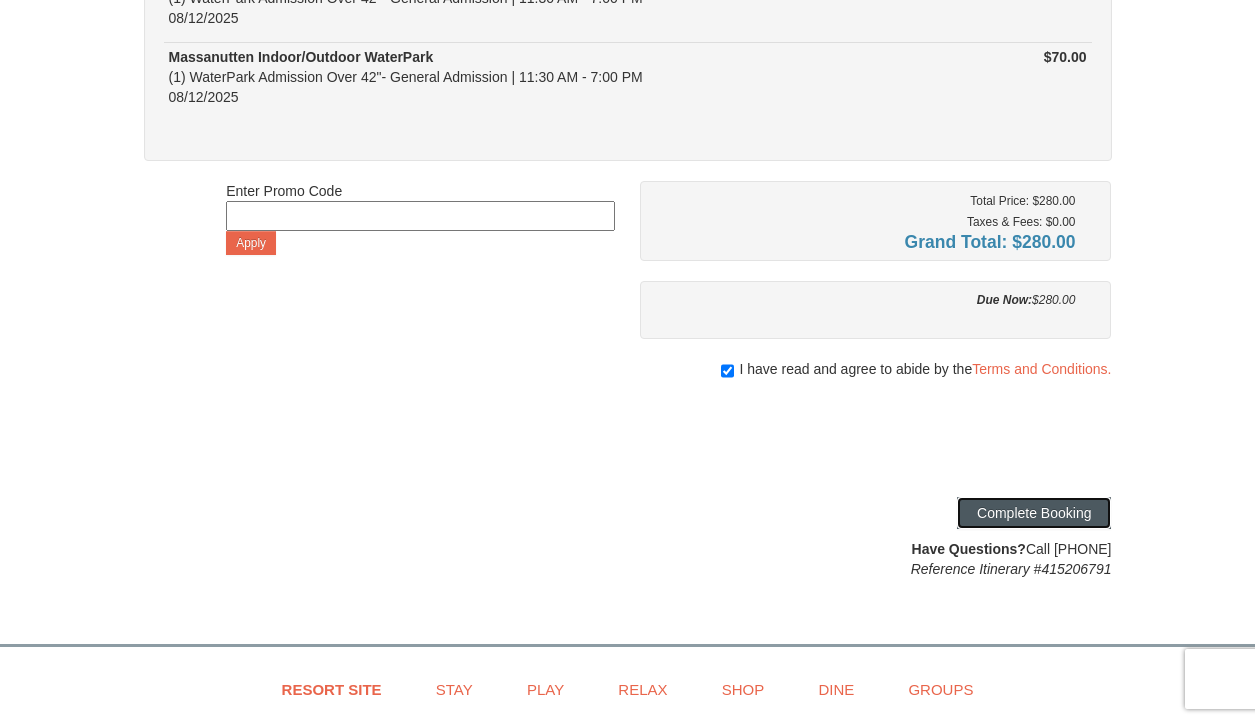 click on "Complete Booking" at bounding box center [1034, 513] 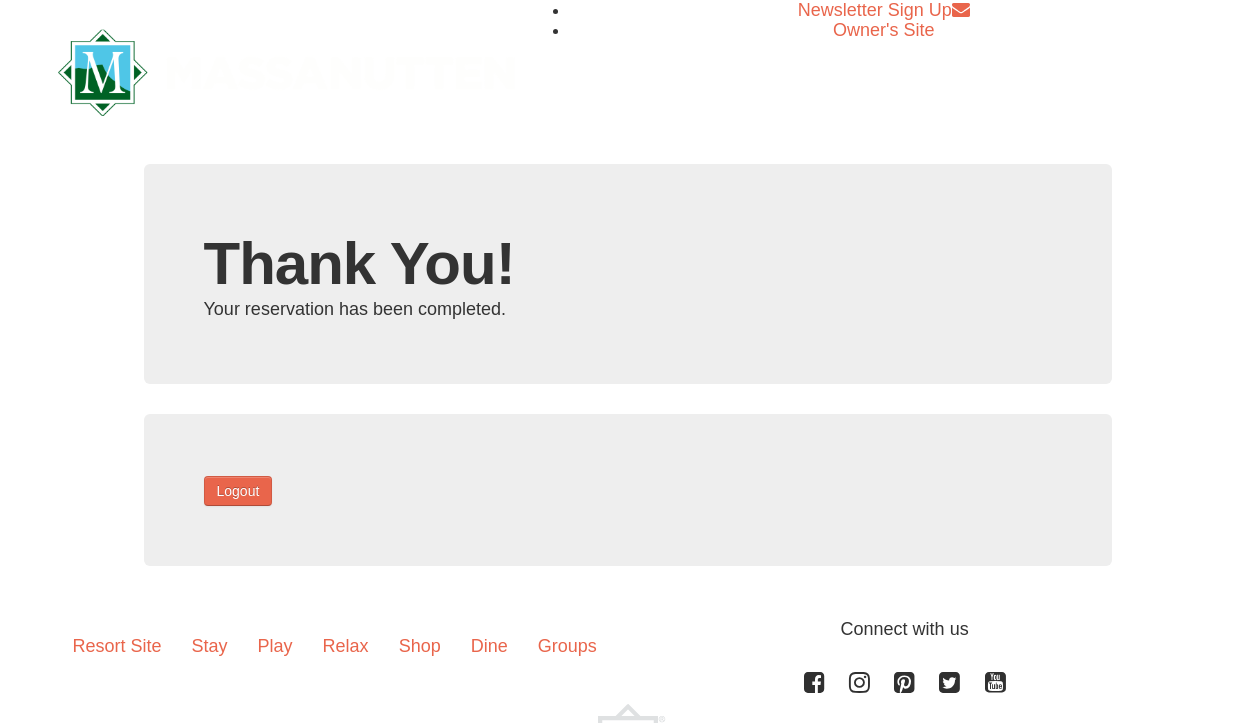 scroll, scrollTop: 0, scrollLeft: 0, axis: both 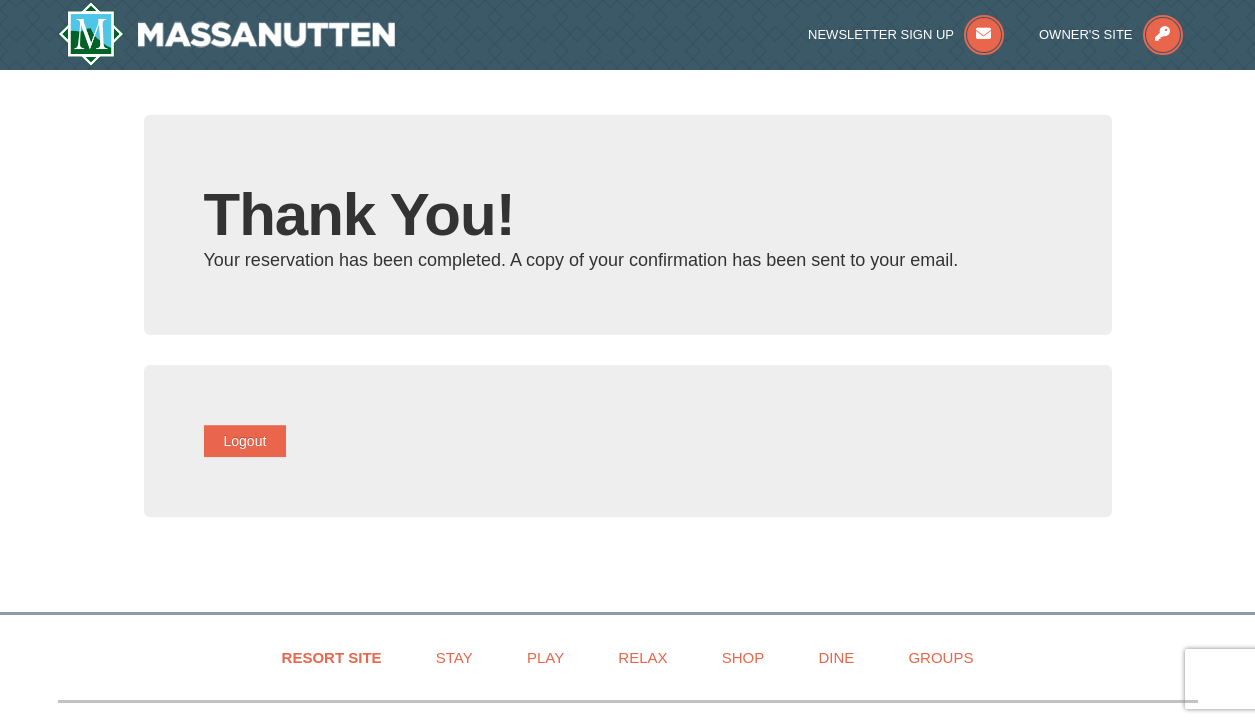 type on "[EMAIL]" 